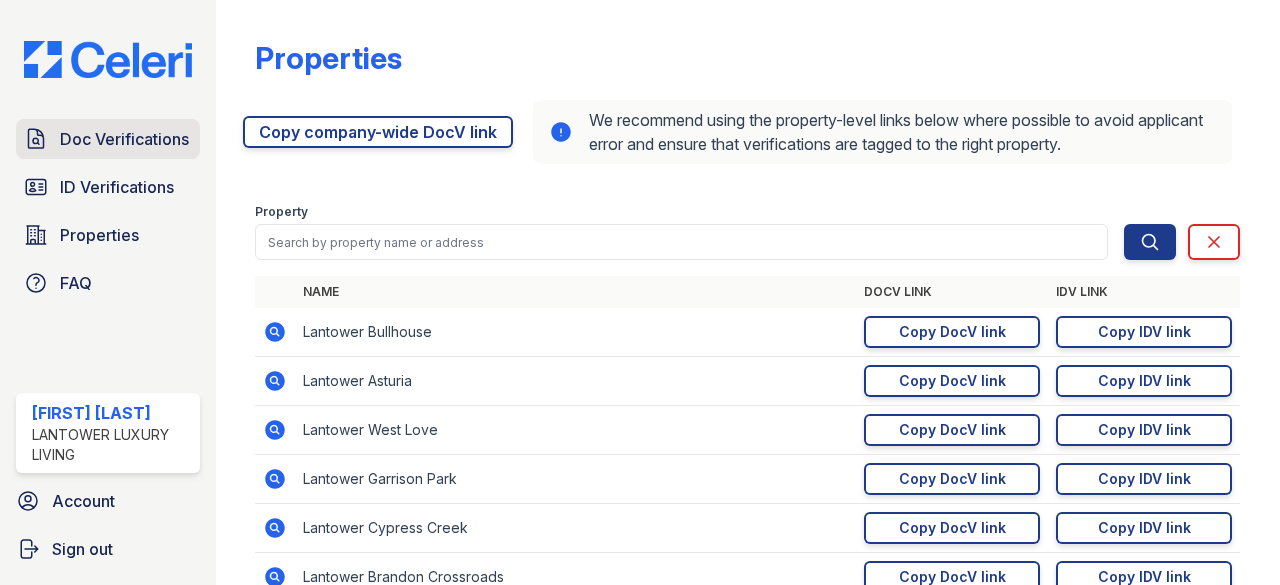 scroll, scrollTop: 0, scrollLeft: 0, axis: both 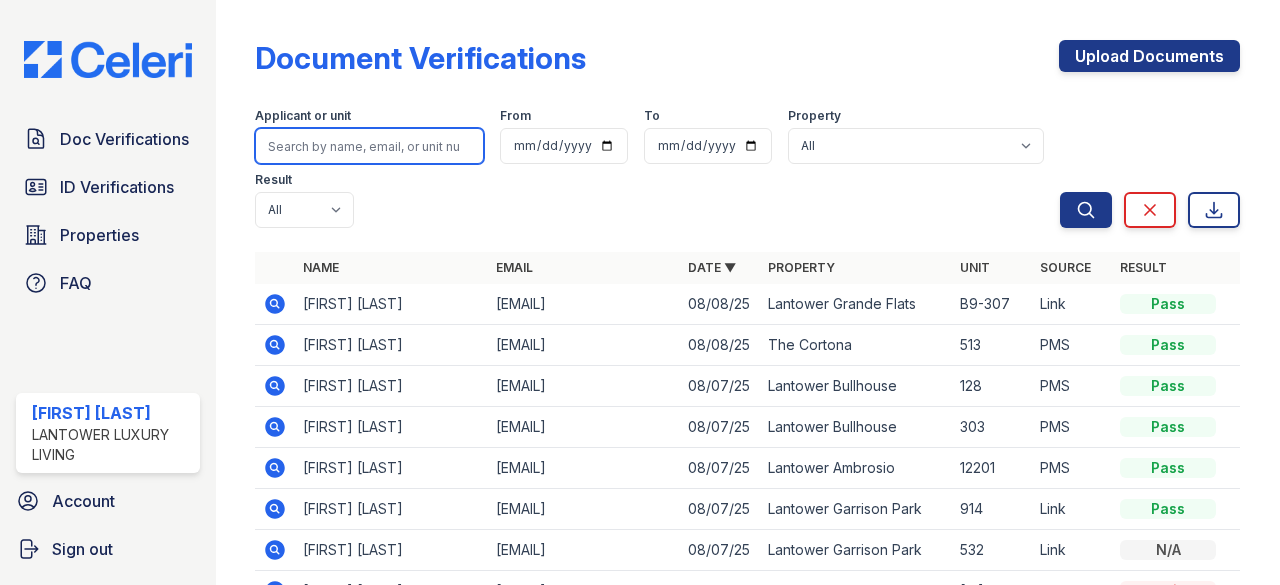 click at bounding box center [369, 146] 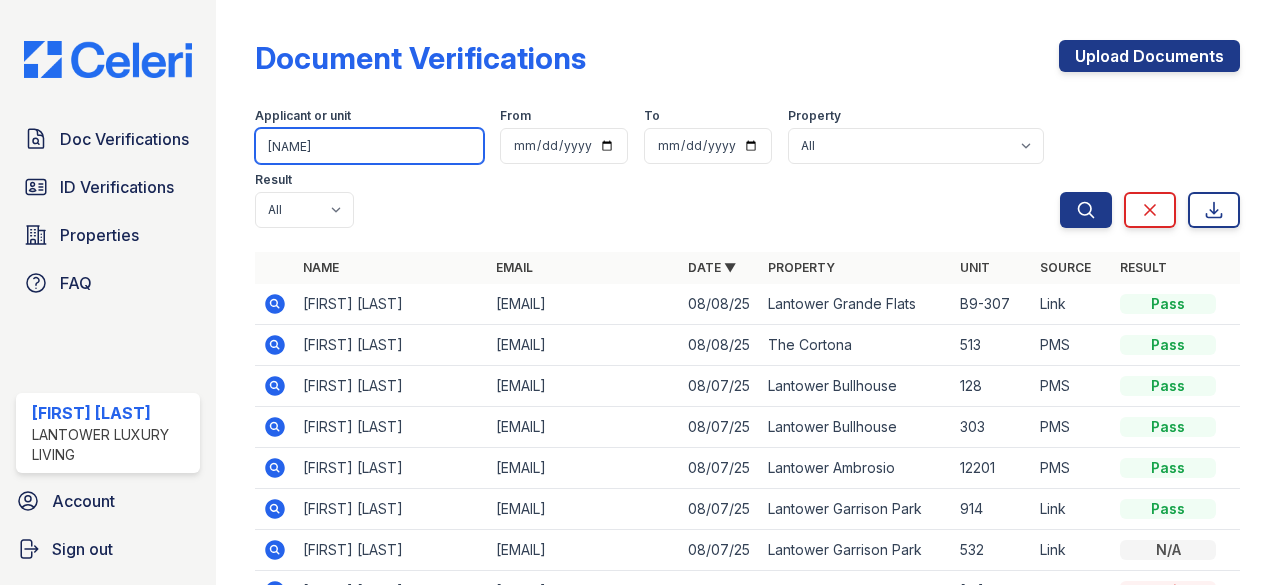 type on "kameron" 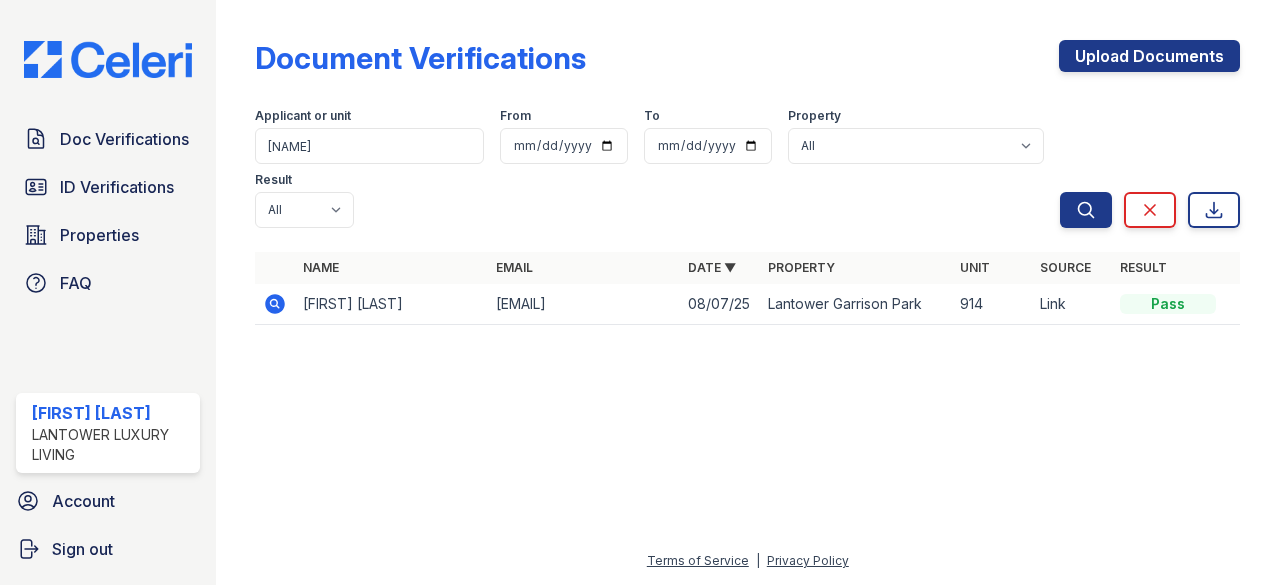 click 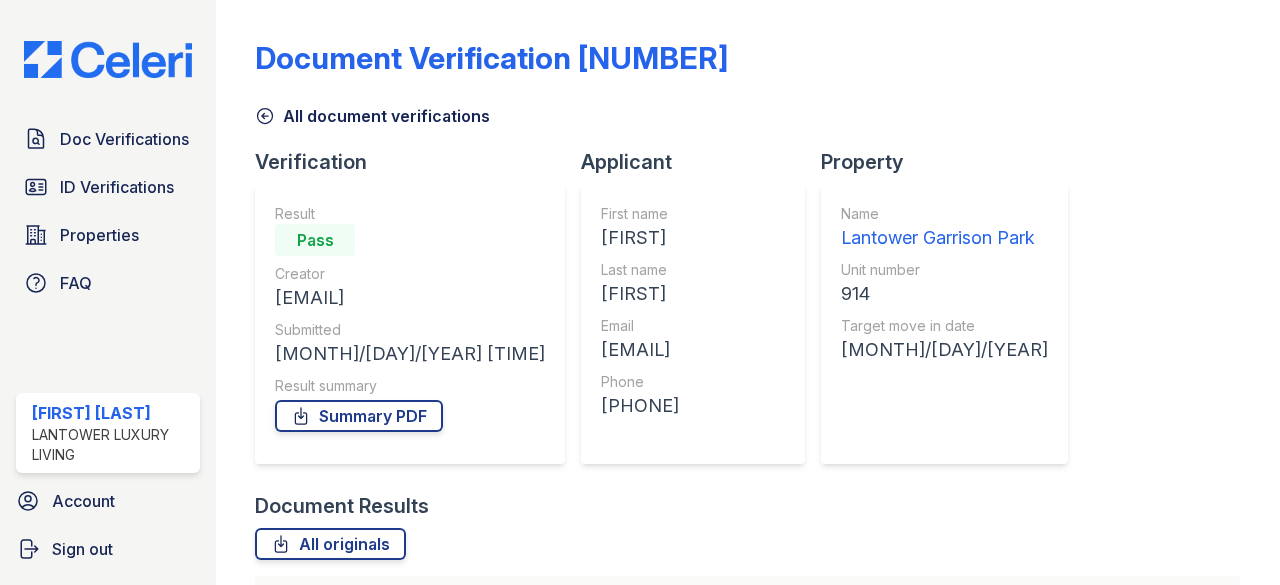 scroll, scrollTop: 0, scrollLeft: 0, axis: both 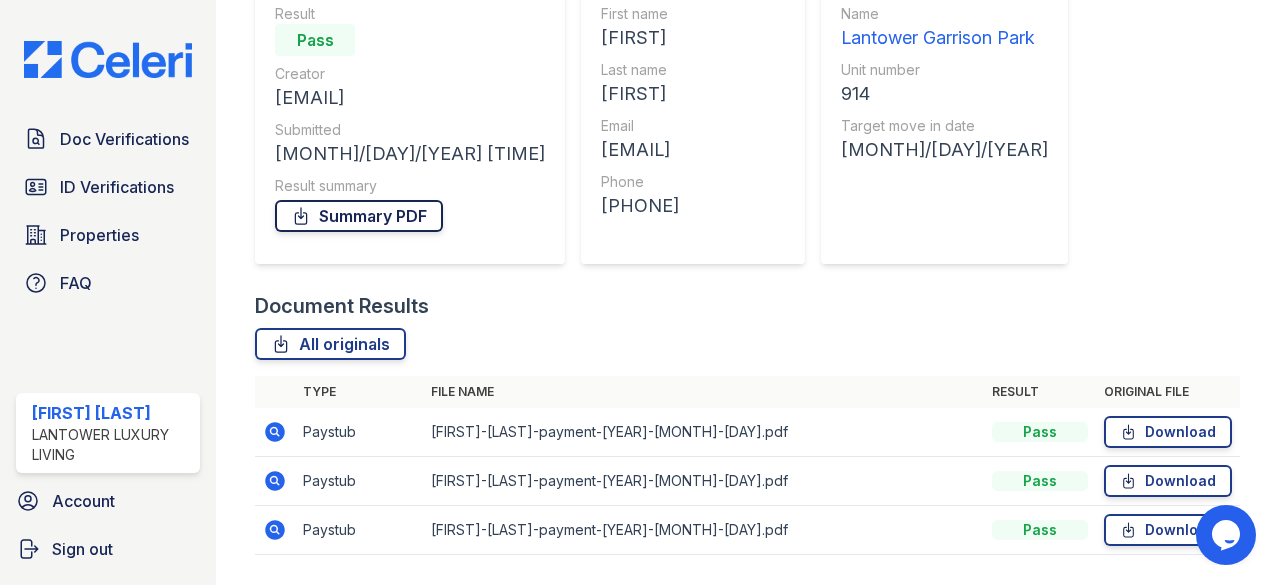 click on "Summary PDF" at bounding box center (359, 216) 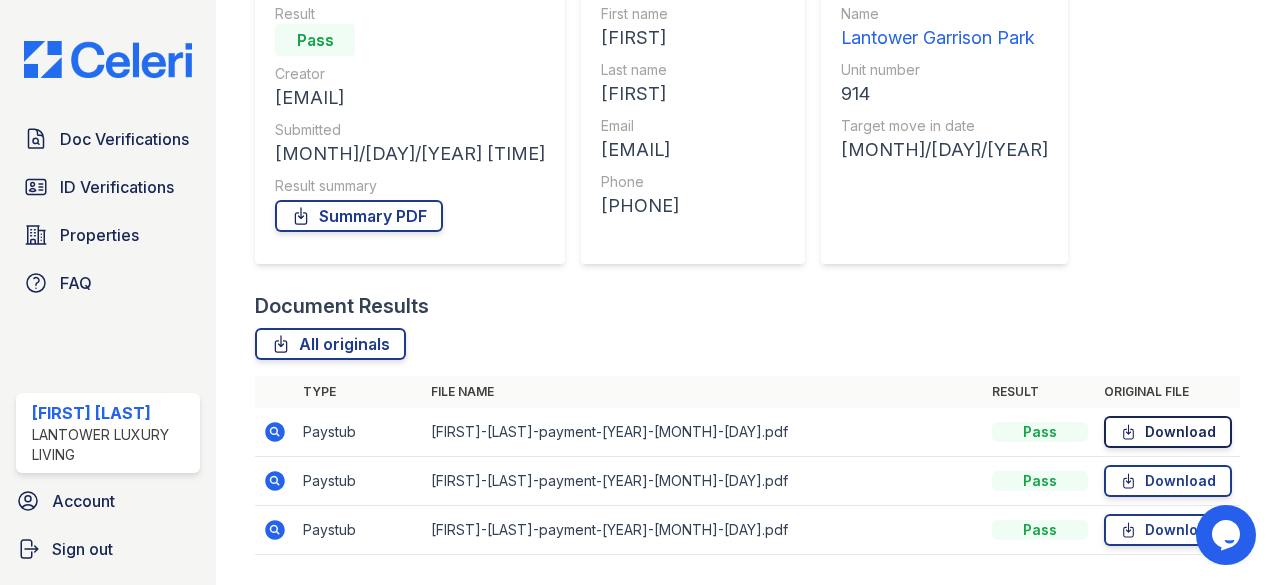 click on "Download" at bounding box center [1168, 432] 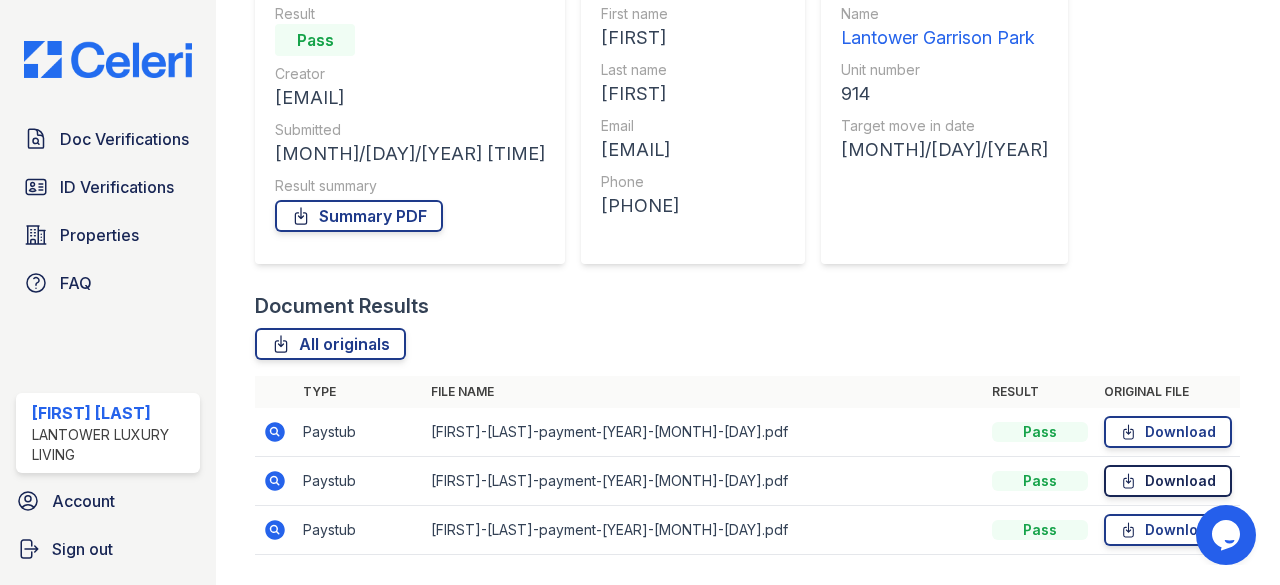 click on "Download" at bounding box center [1168, 481] 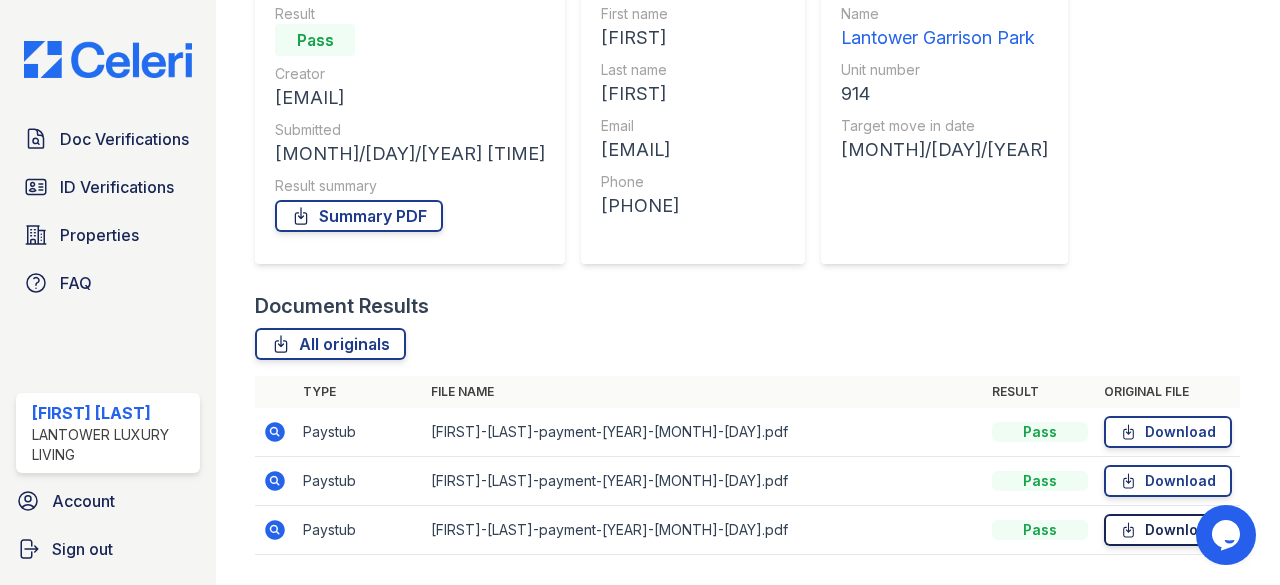 click on "Download" at bounding box center [1168, 530] 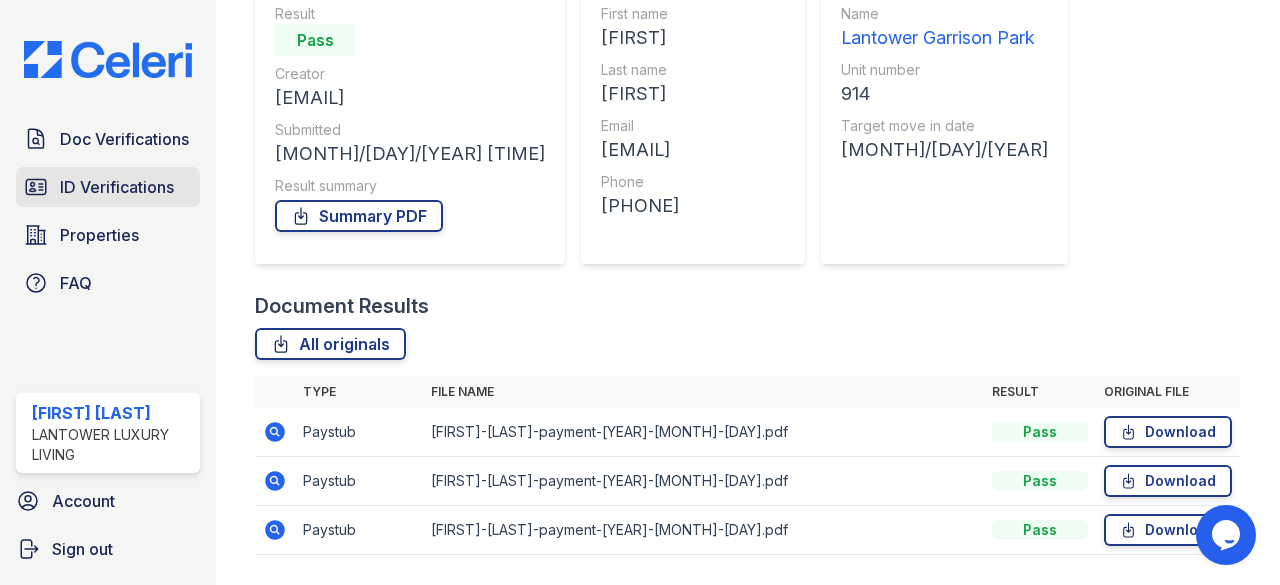 click on "ID Verifications" at bounding box center (117, 187) 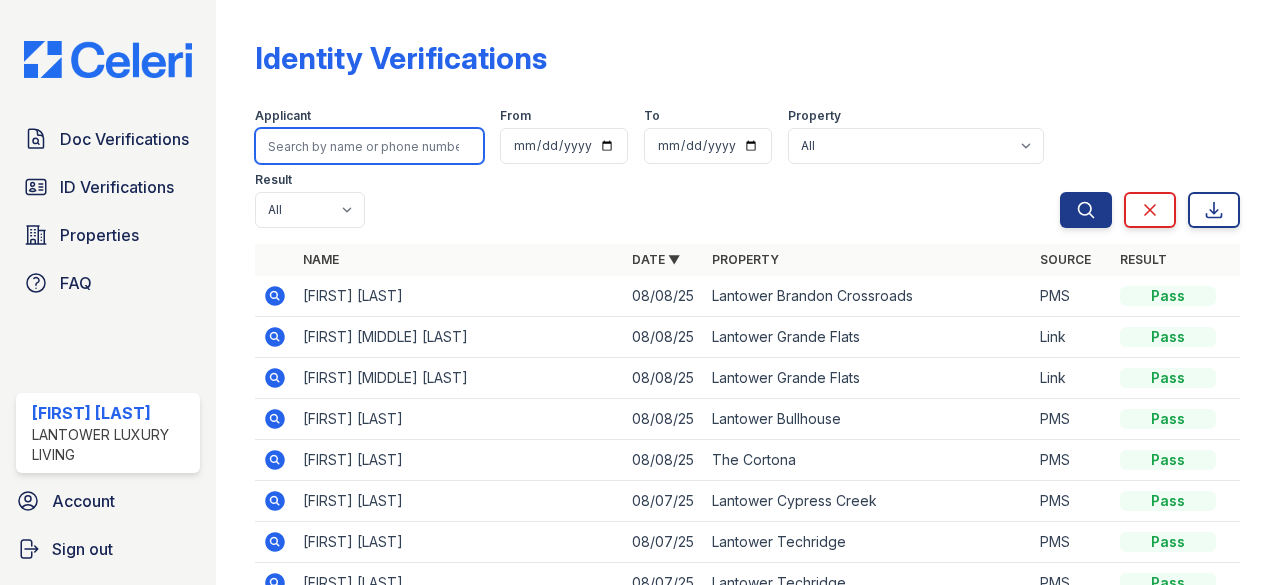 click at bounding box center [369, 146] 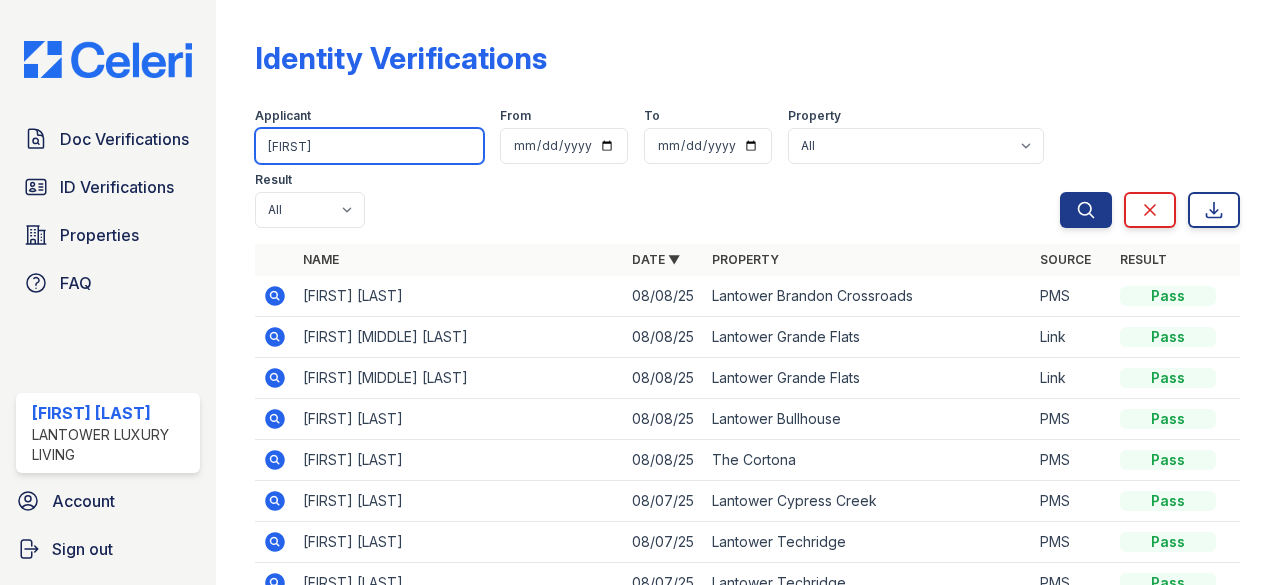 type on "kameron" 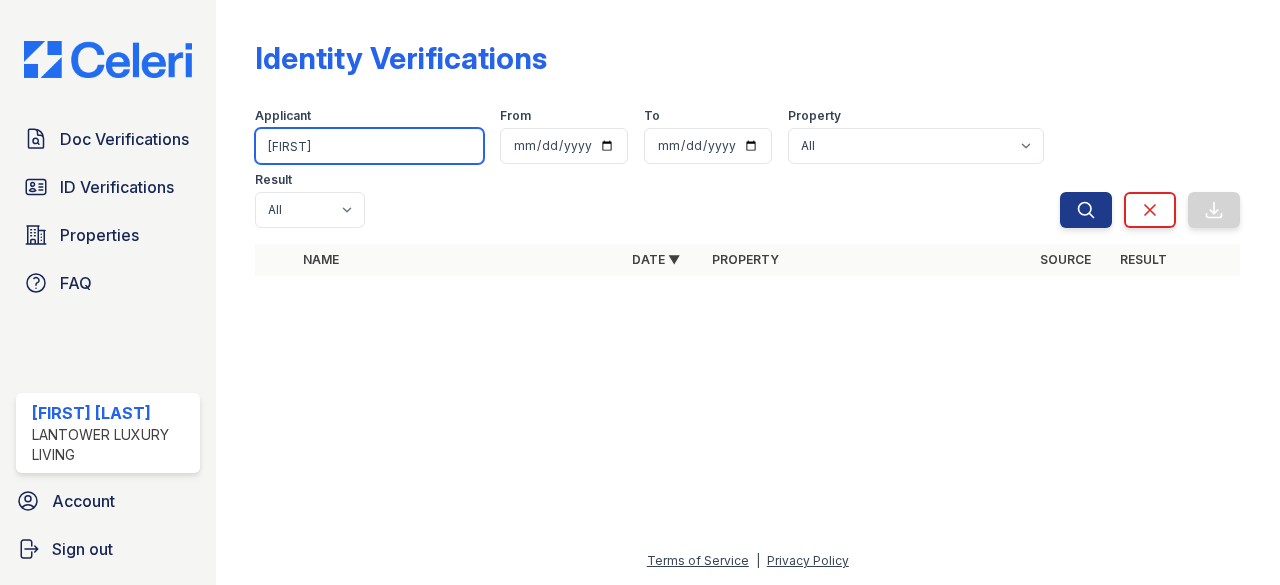 click on "kameron" at bounding box center (369, 146) 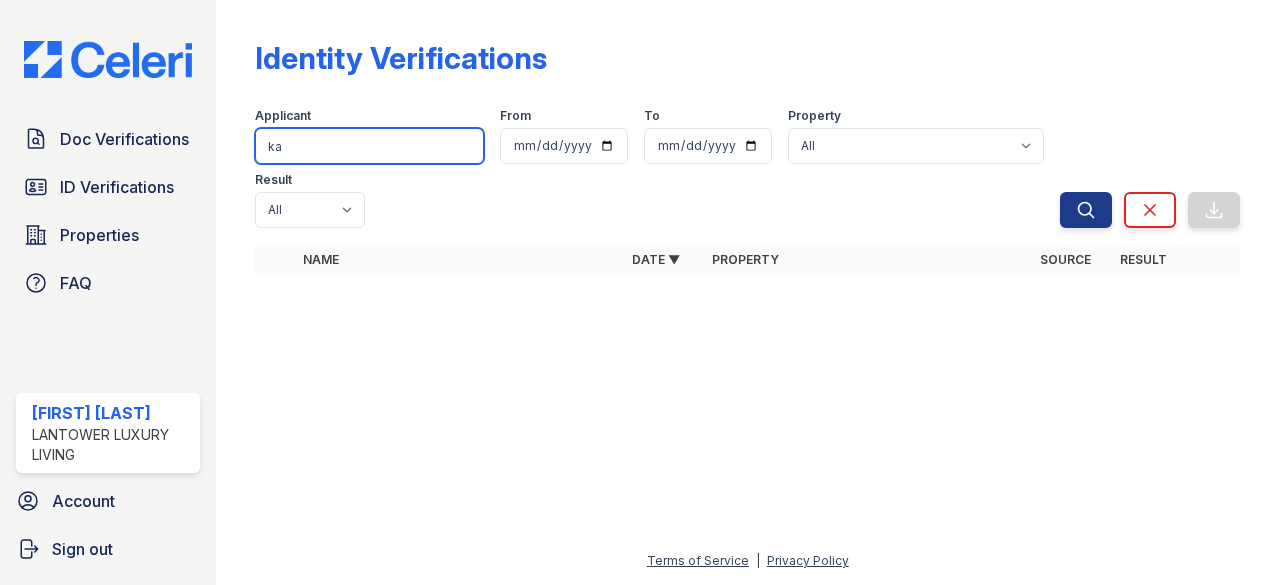 type on "k" 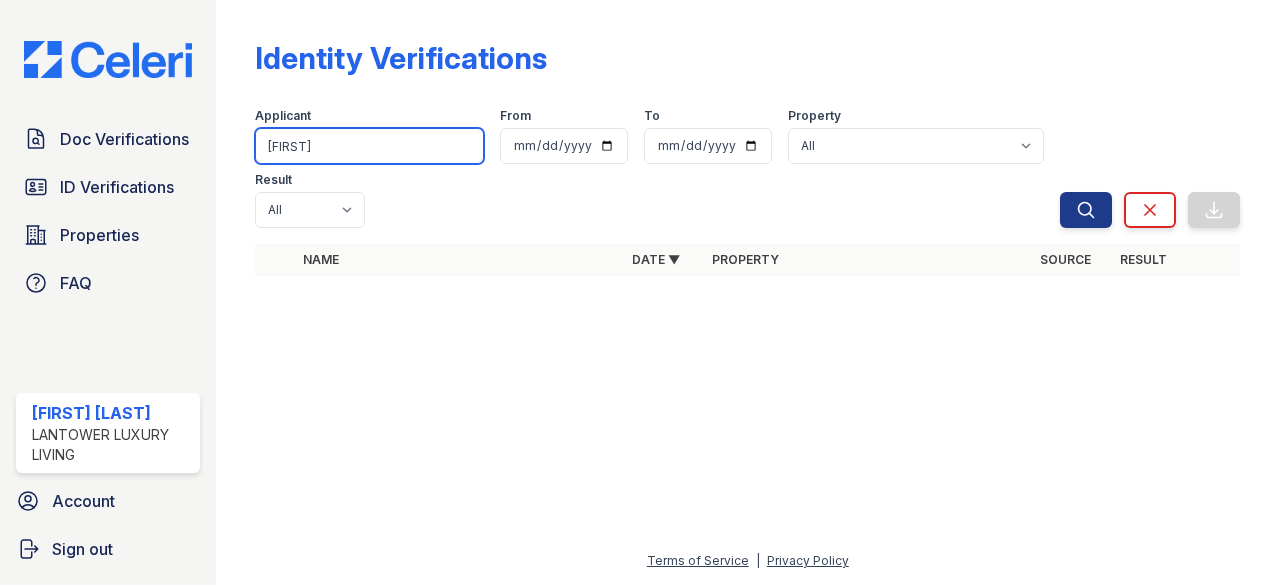 type on "kameron" 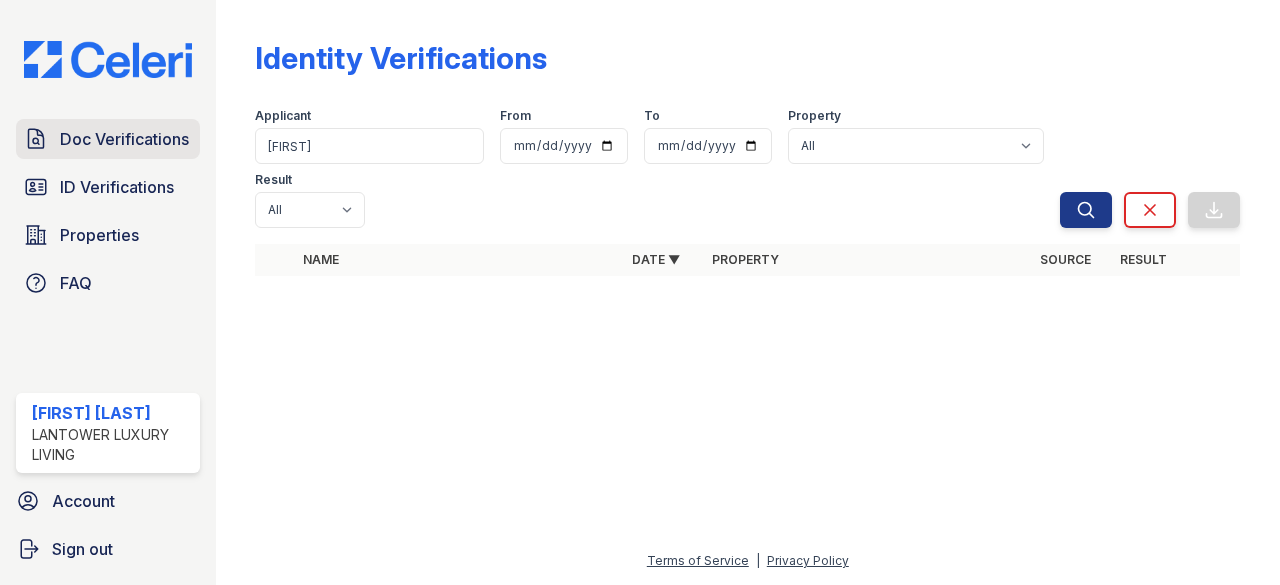 click on "Doc Verifications" at bounding box center (124, 139) 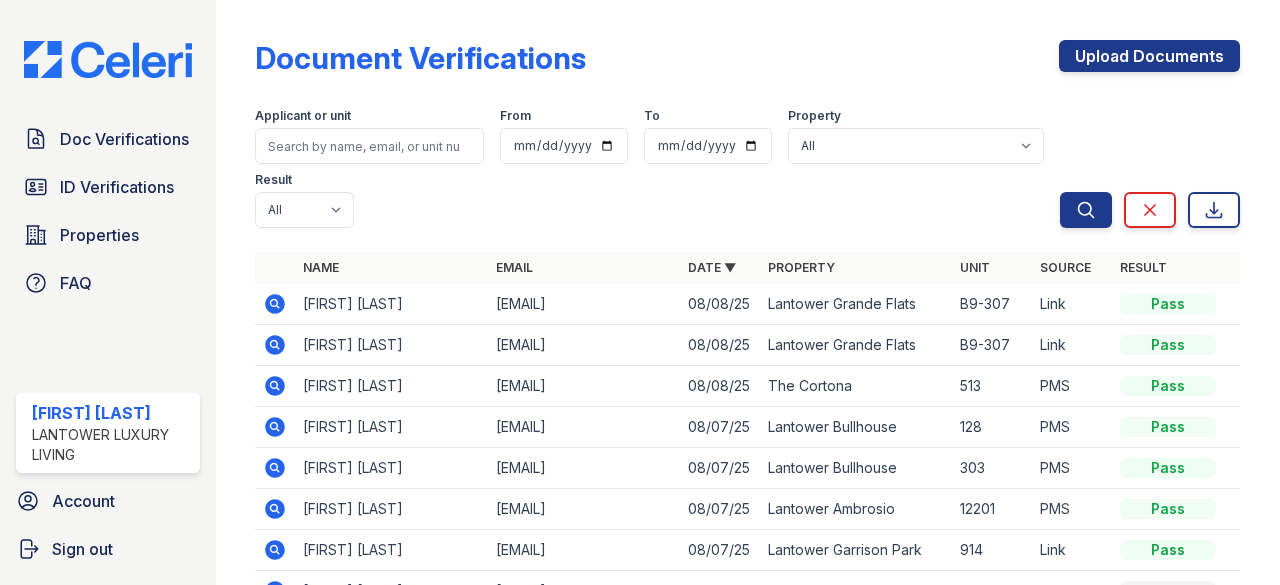 click 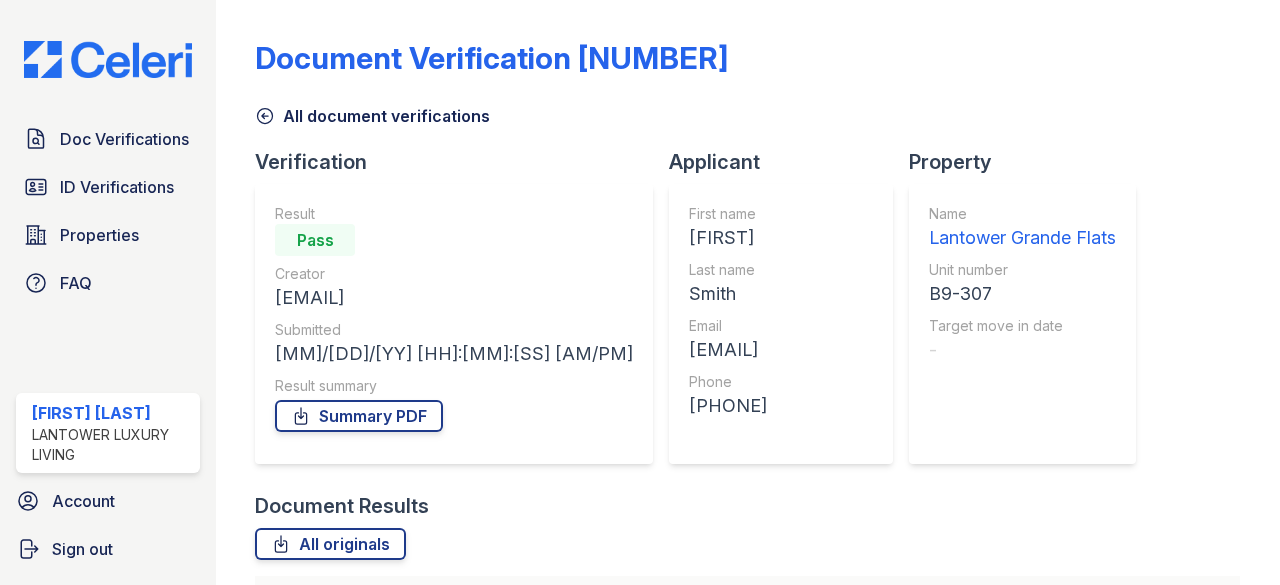 scroll, scrollTop: 0, scrollLeft: 0, axis: both 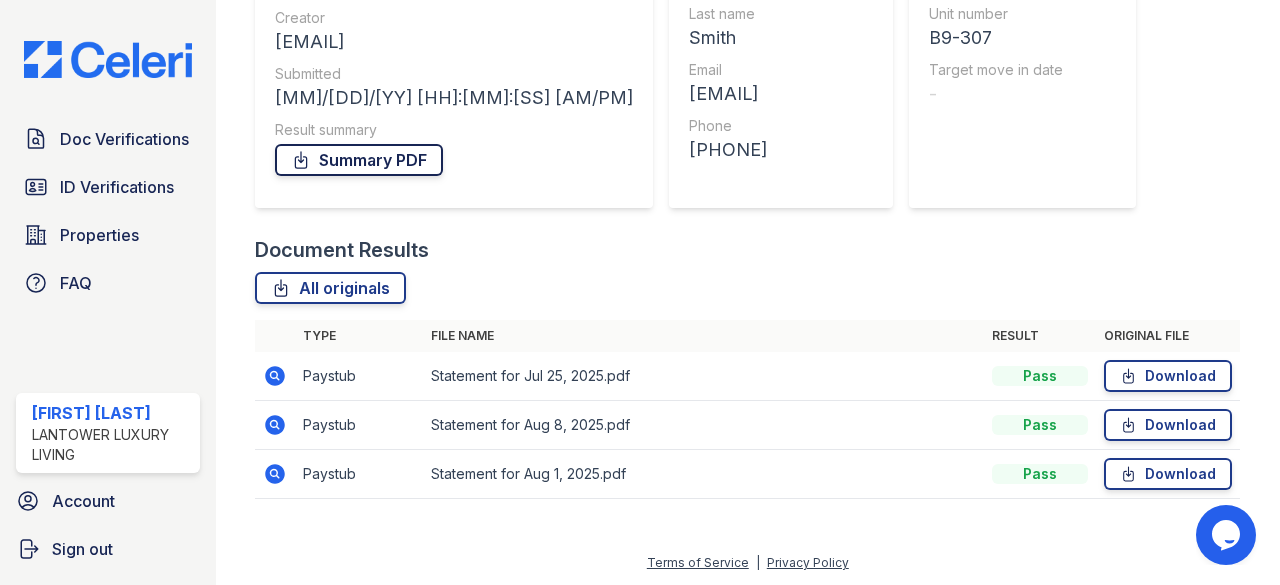 click on "Summary PDF" at bounding box center [359, 160] 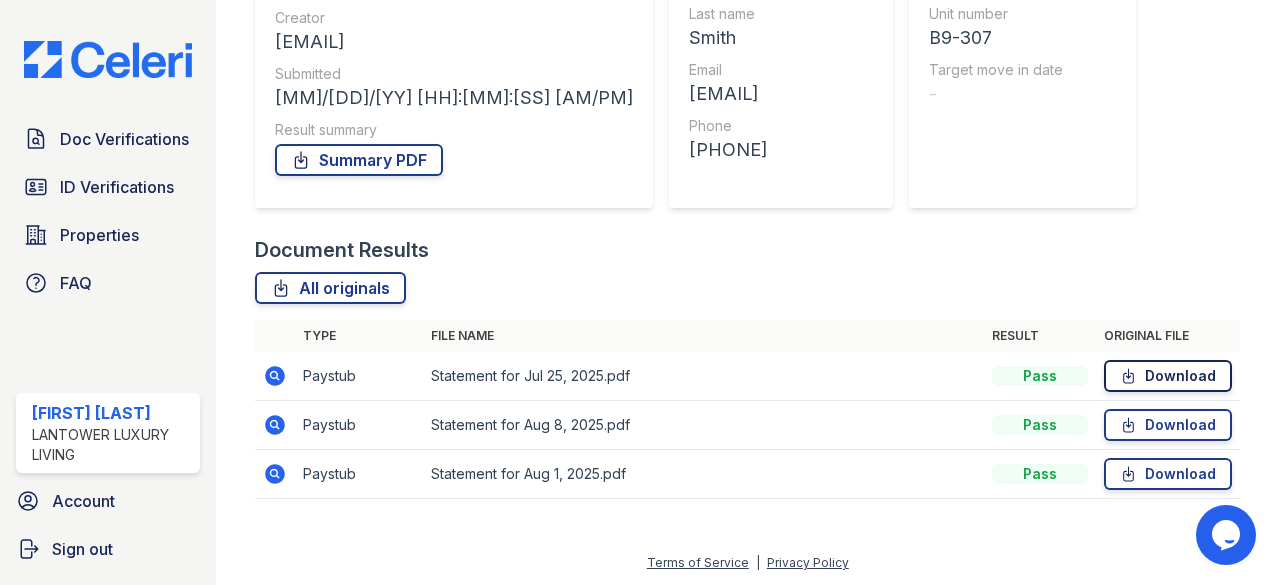 click on "Download" at bounding box center [1168, 376] 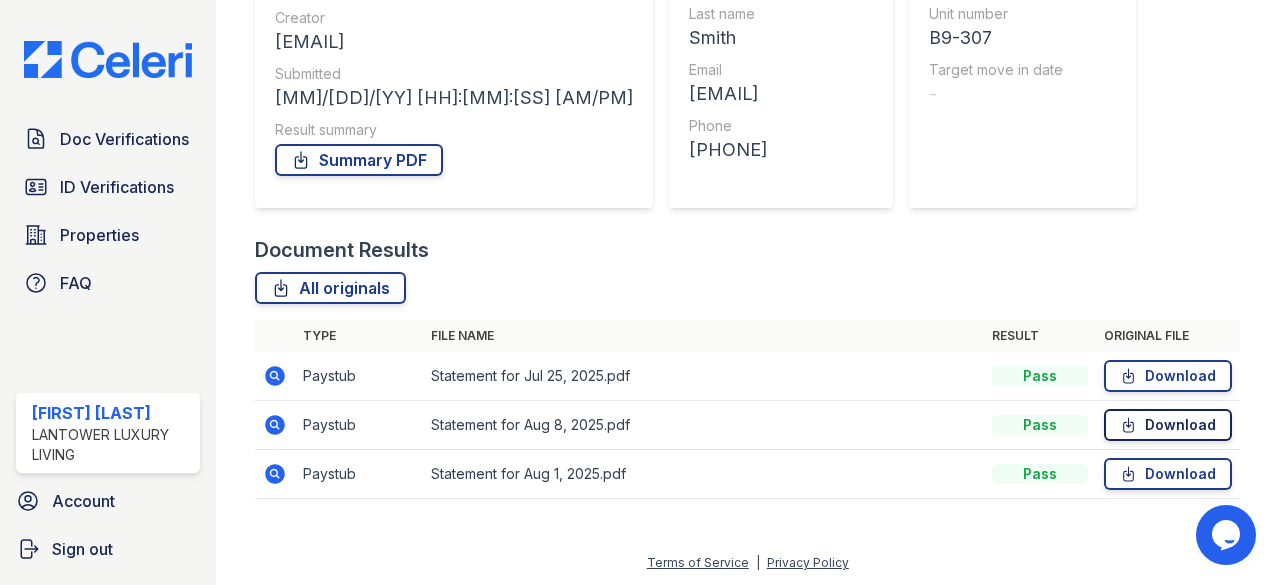 click on "Download" at bounding box center [1168, 425] 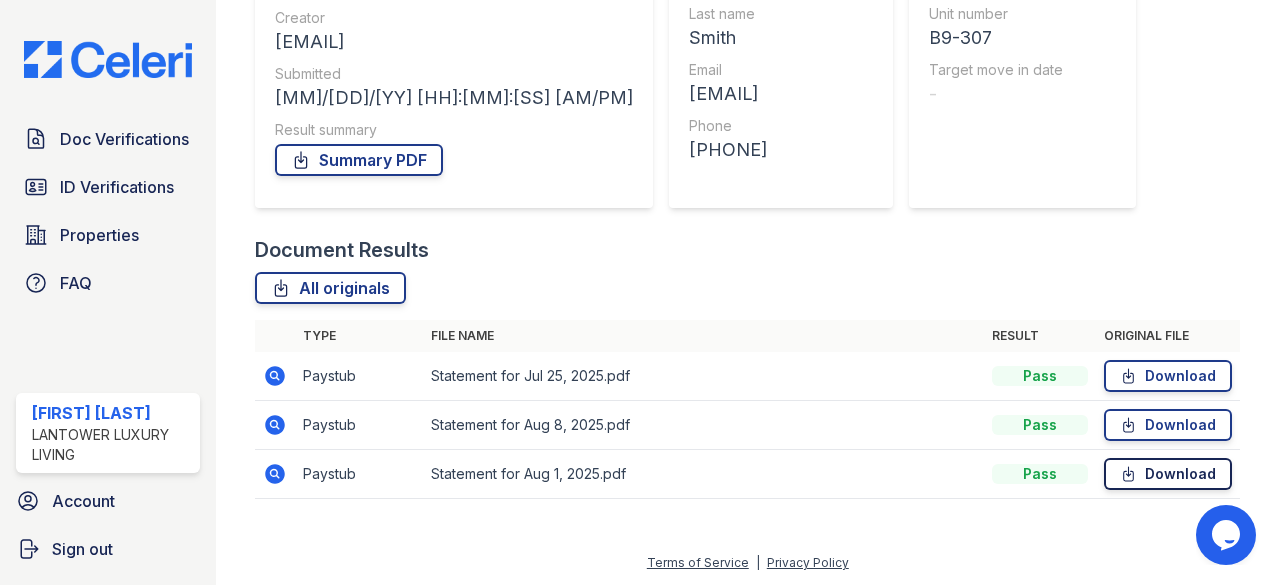 click on "Download" at bounding box center (1168, 474) 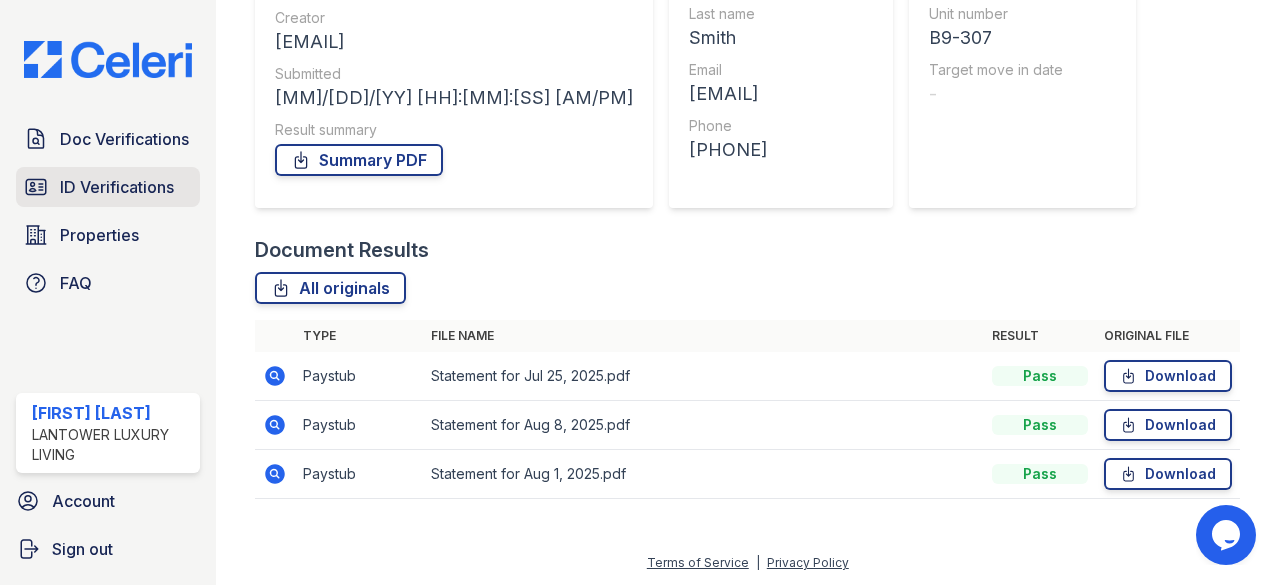 click on "ID Verifications" at bounding box center [117, 187] 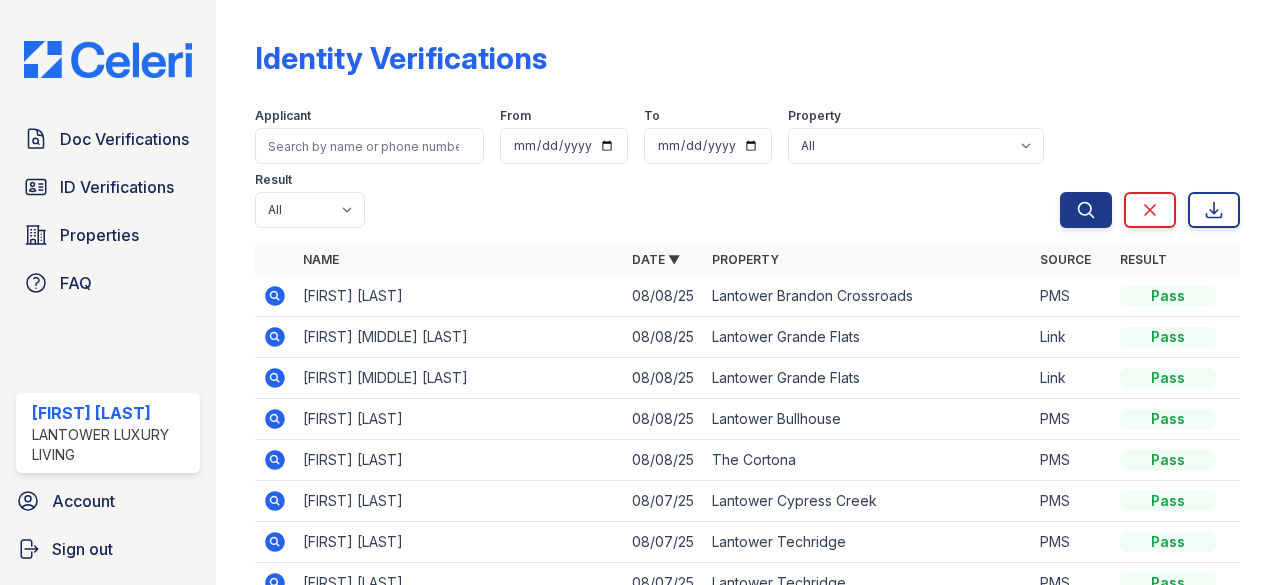 click 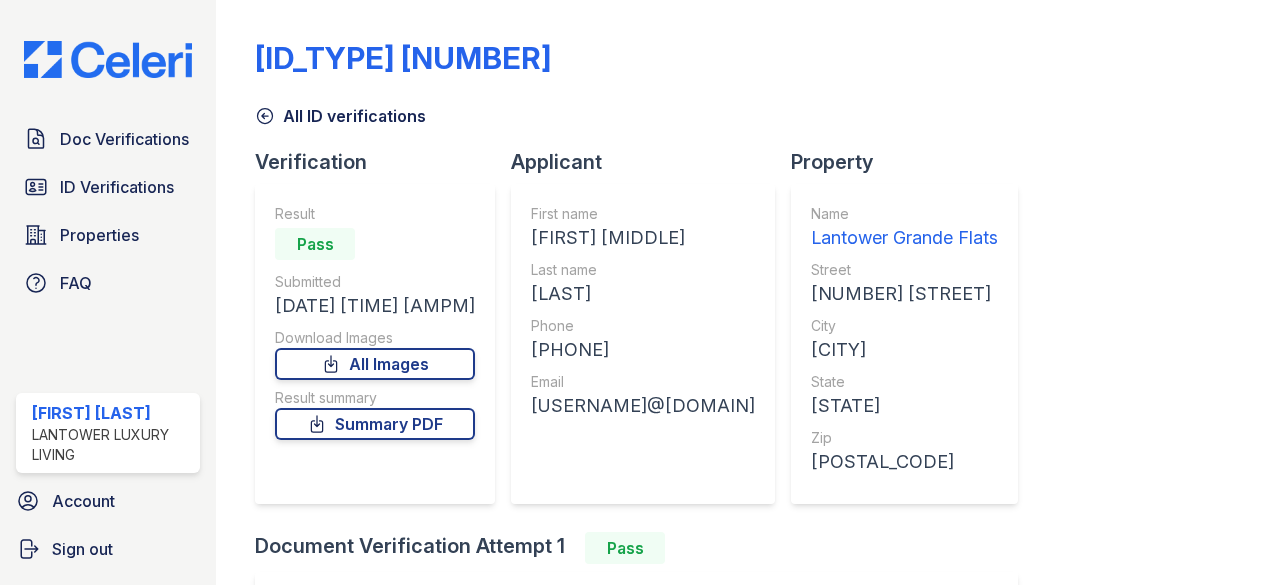 scroll, scrollTop: 0, scrollLeft: 0, axis: both 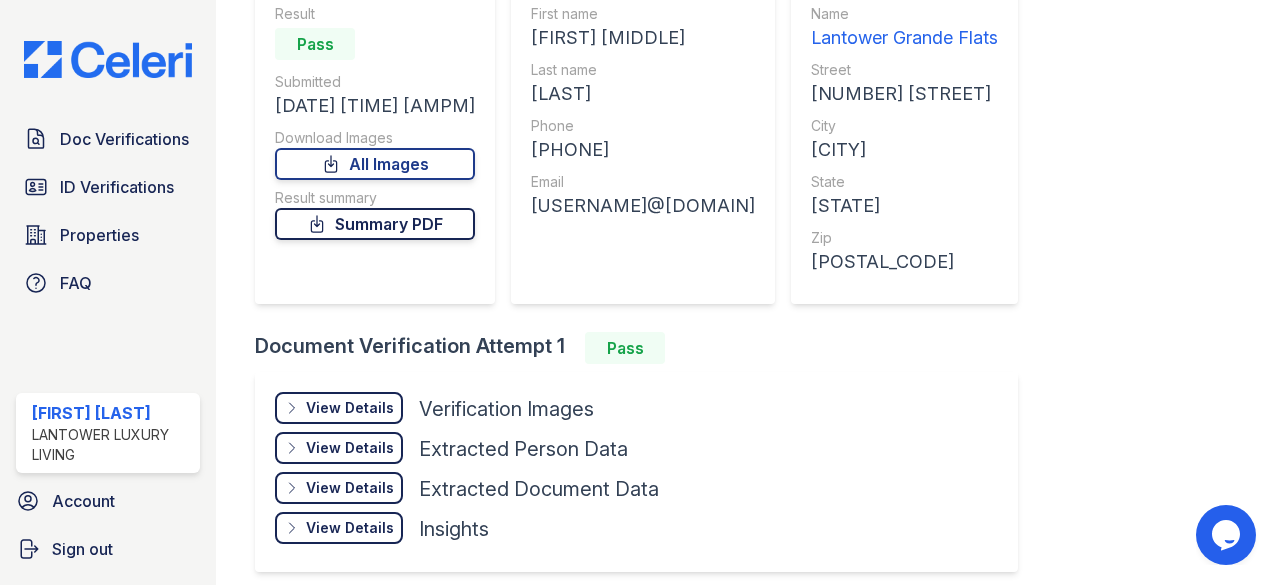 click on "Summary PDF" at bounding box center [375, 224] 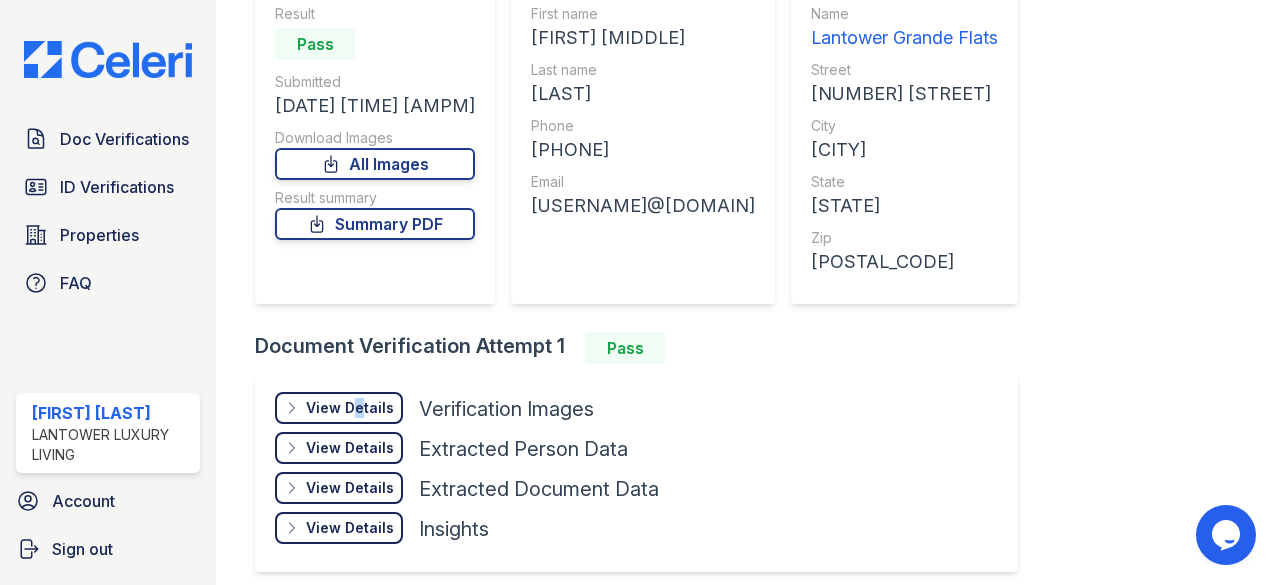 click on "View Details" at bounding box center (350, 408) 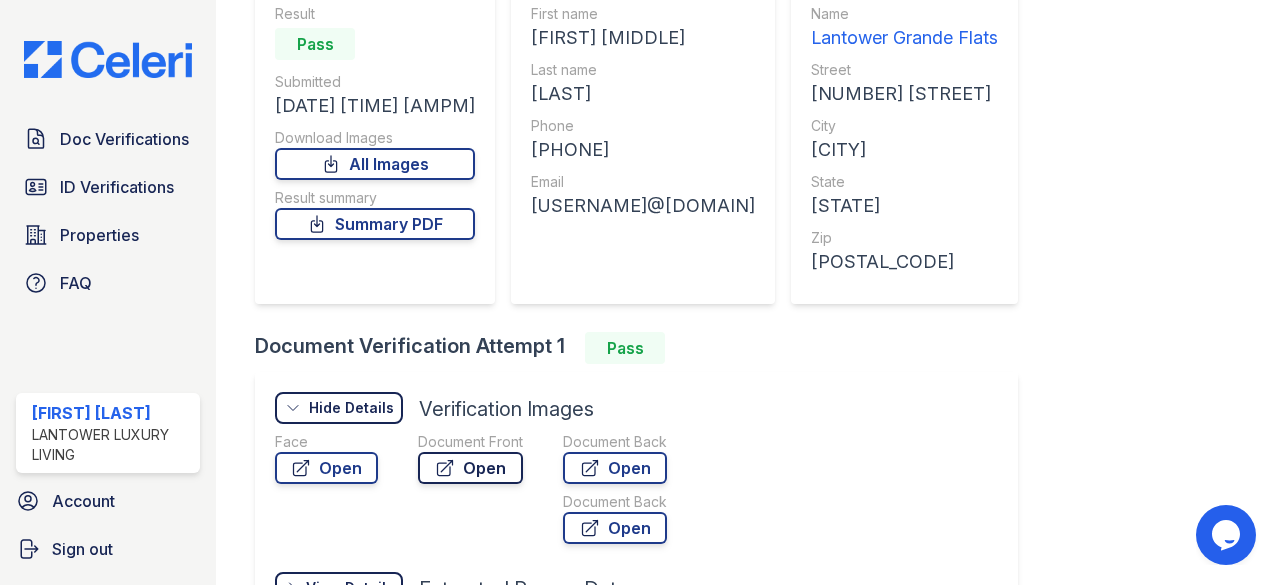click on "Open" at bounding box center (470, 468) 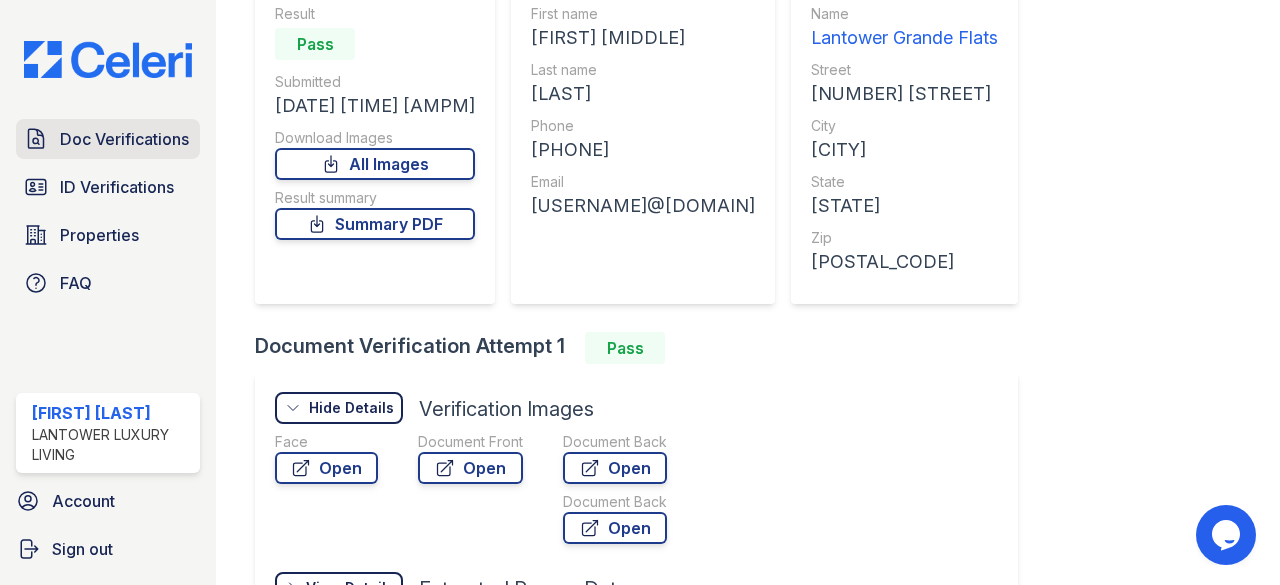 click on "Doc Verifications" at bounding box center [124, 139] 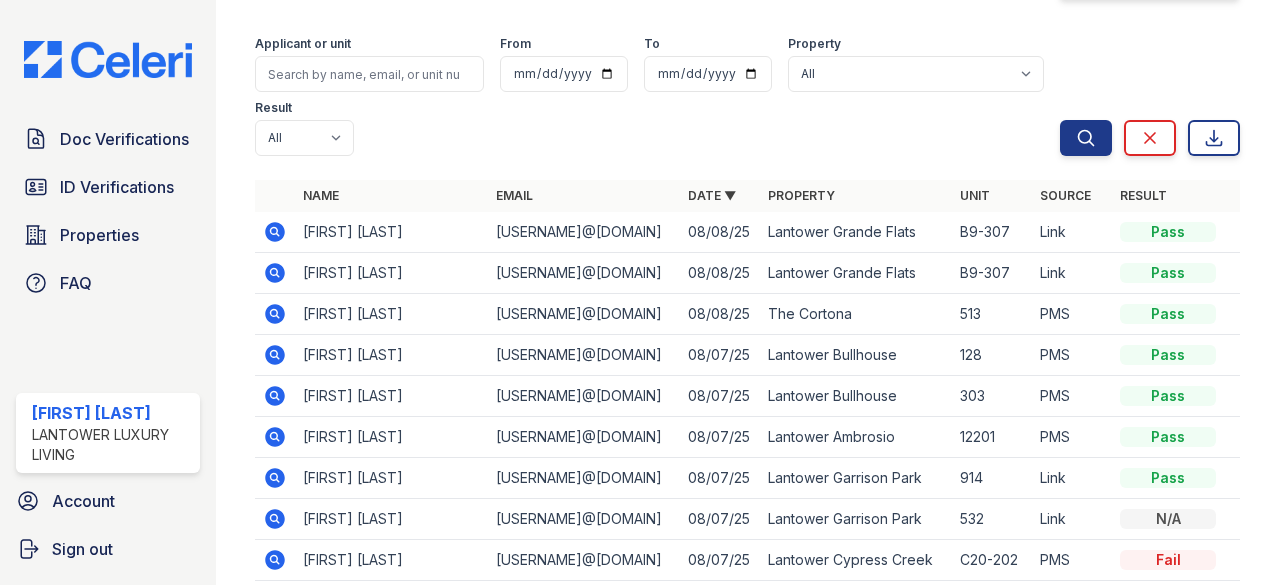 scroll, scrollTop: 0, scrollLeft: 0, axis: both 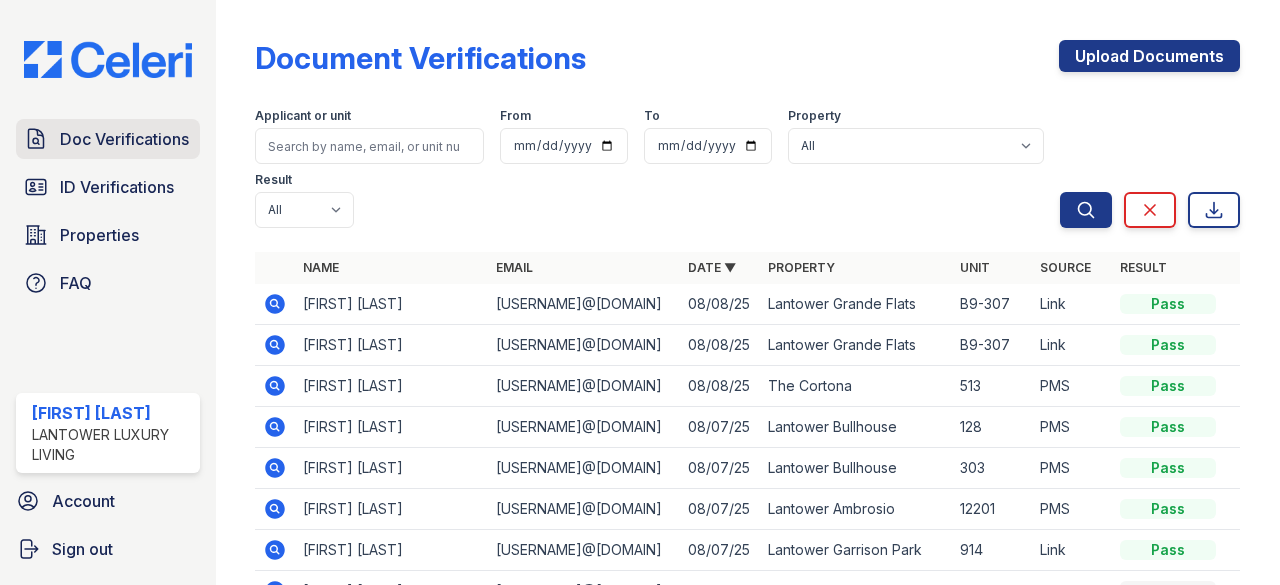 click on "Doc Verifications" at bounding box center [124, 139] 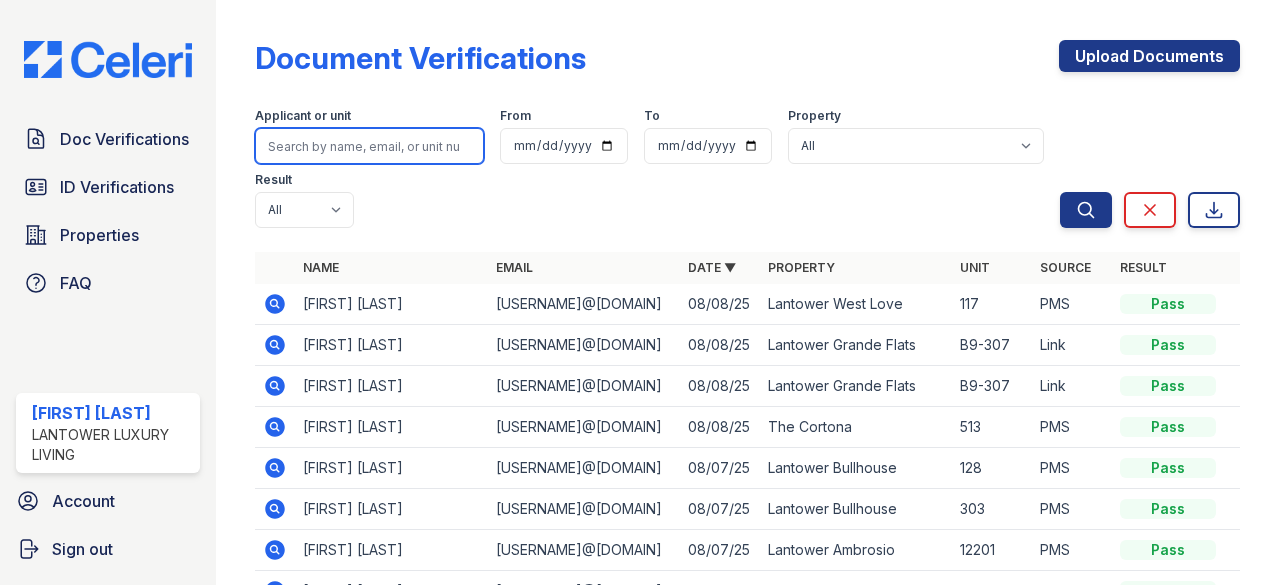click at bounding box center [369, 146] 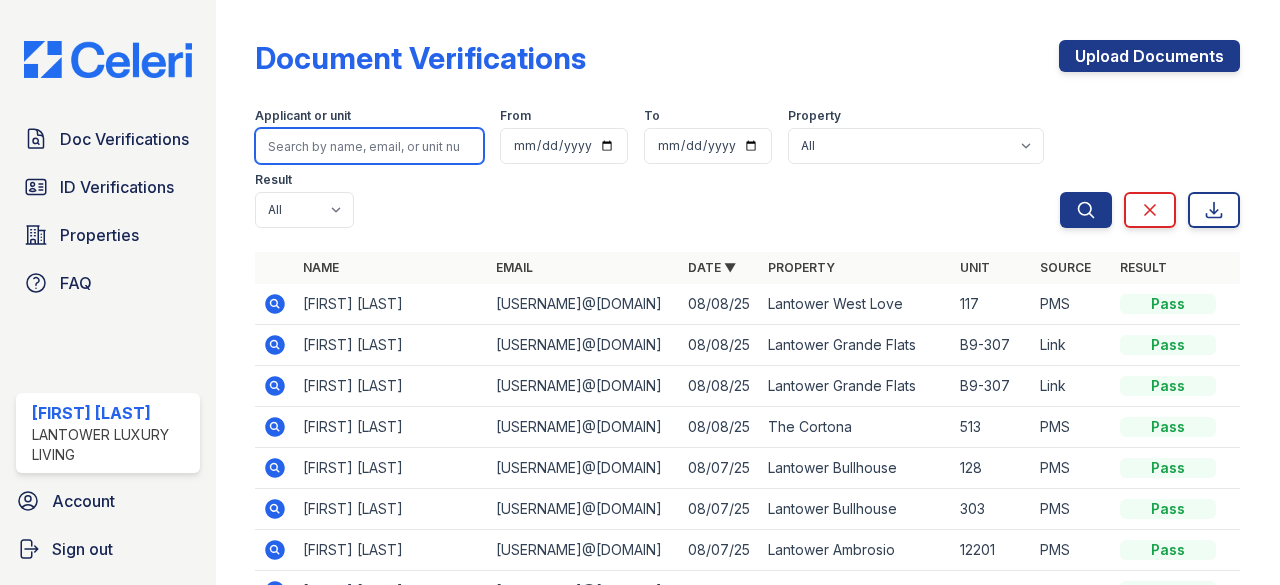 paste on "NiccoleHundley6@gmail.com" 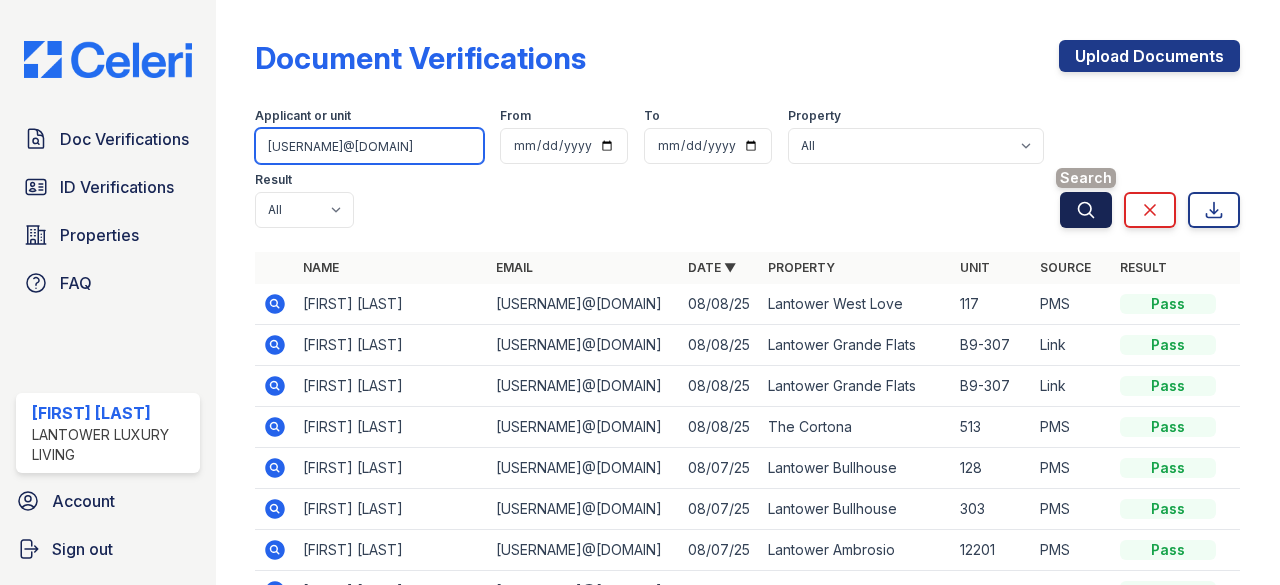 type on "NiccoleHundley6@gmail.com" 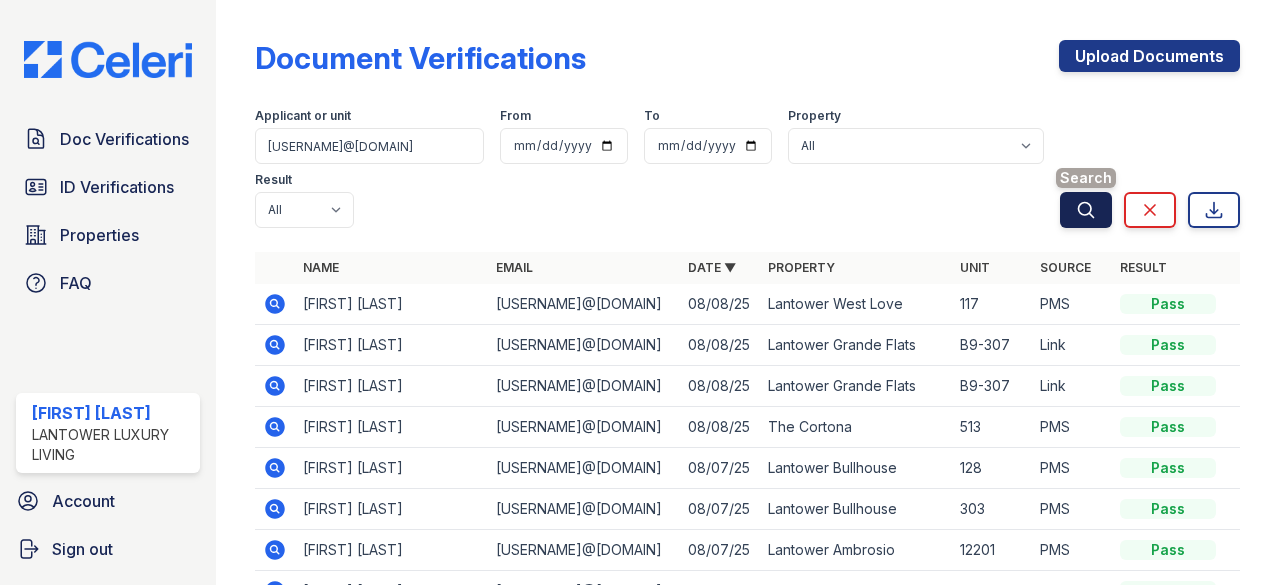click 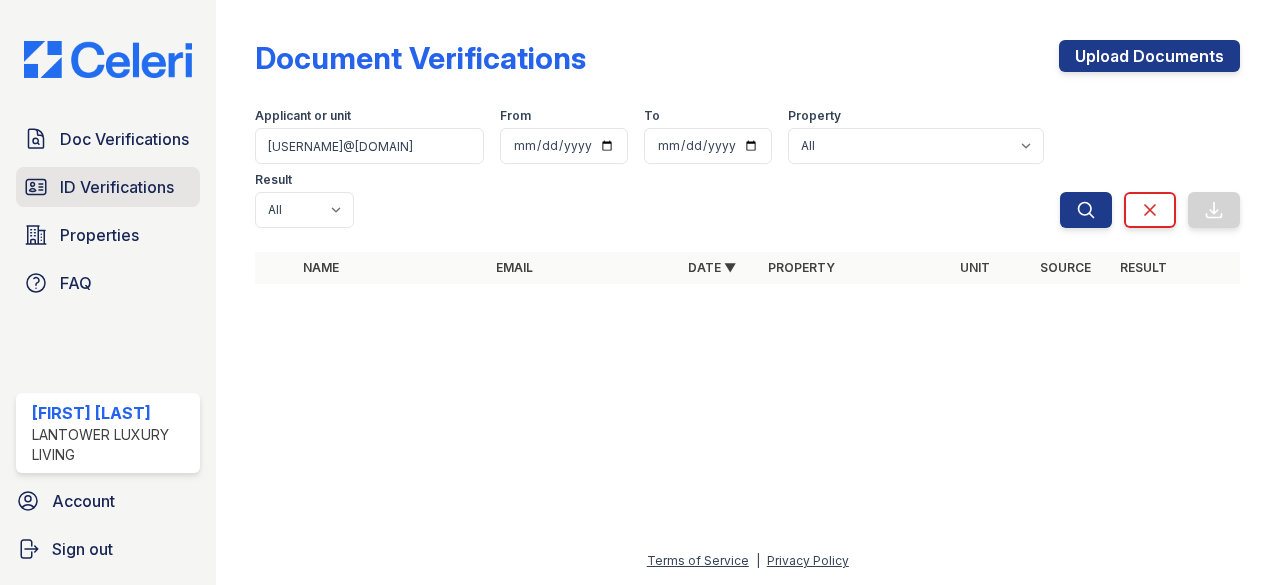 click on "ID Verifications" at bounding box center (117, 187) 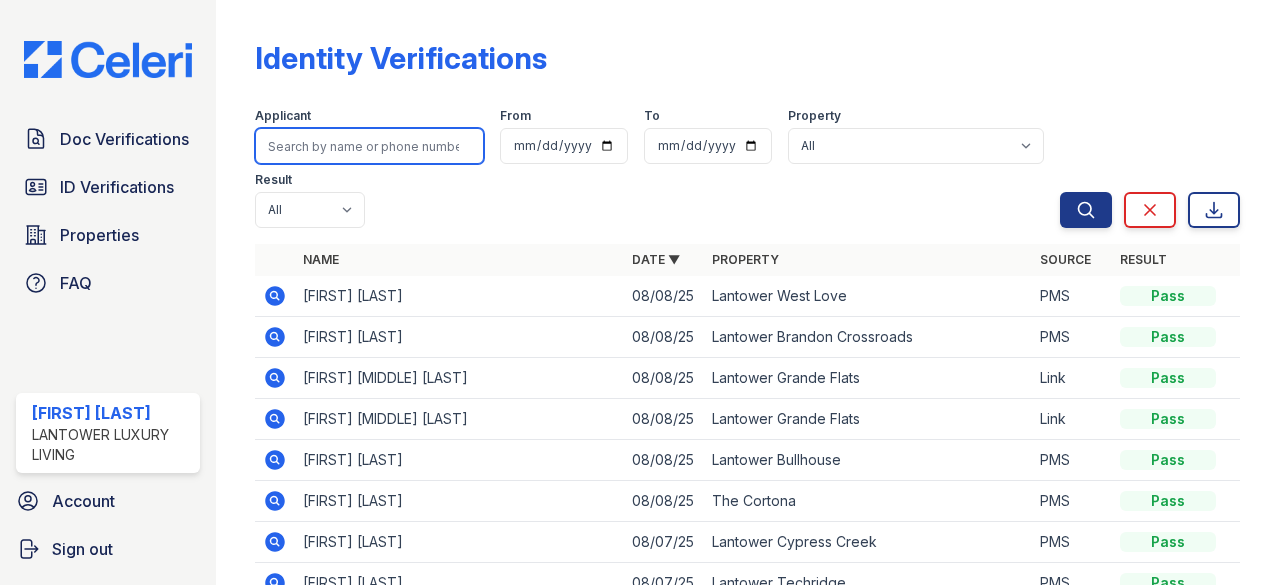 click at bounding box center (369, 146) 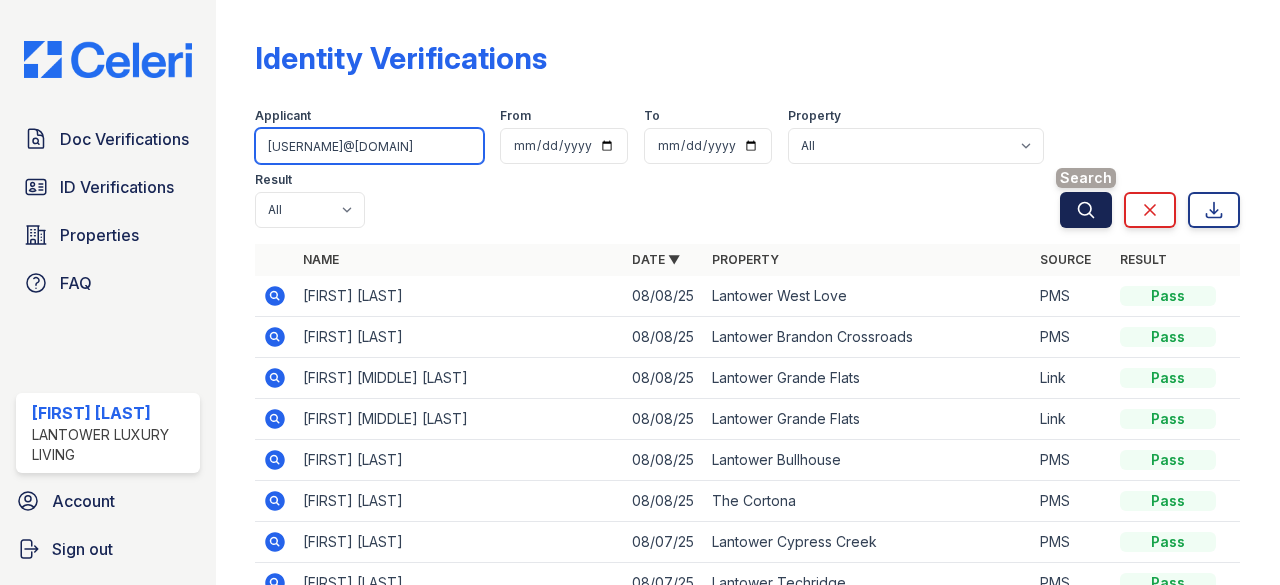 type on "NiccoleHundley6@gmail.com" 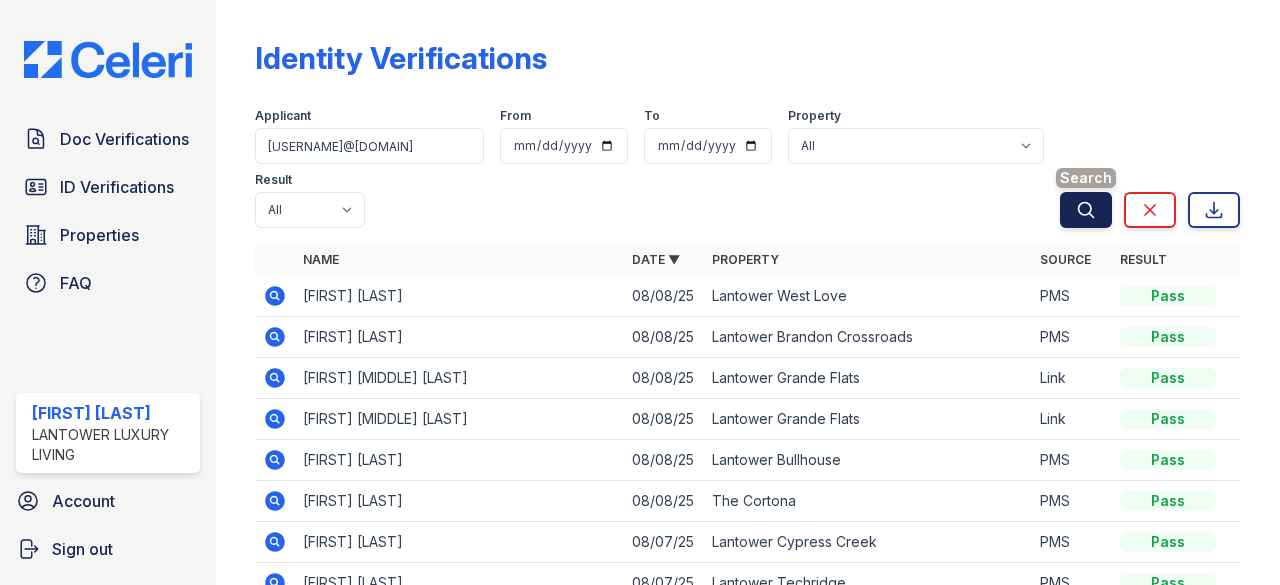 click 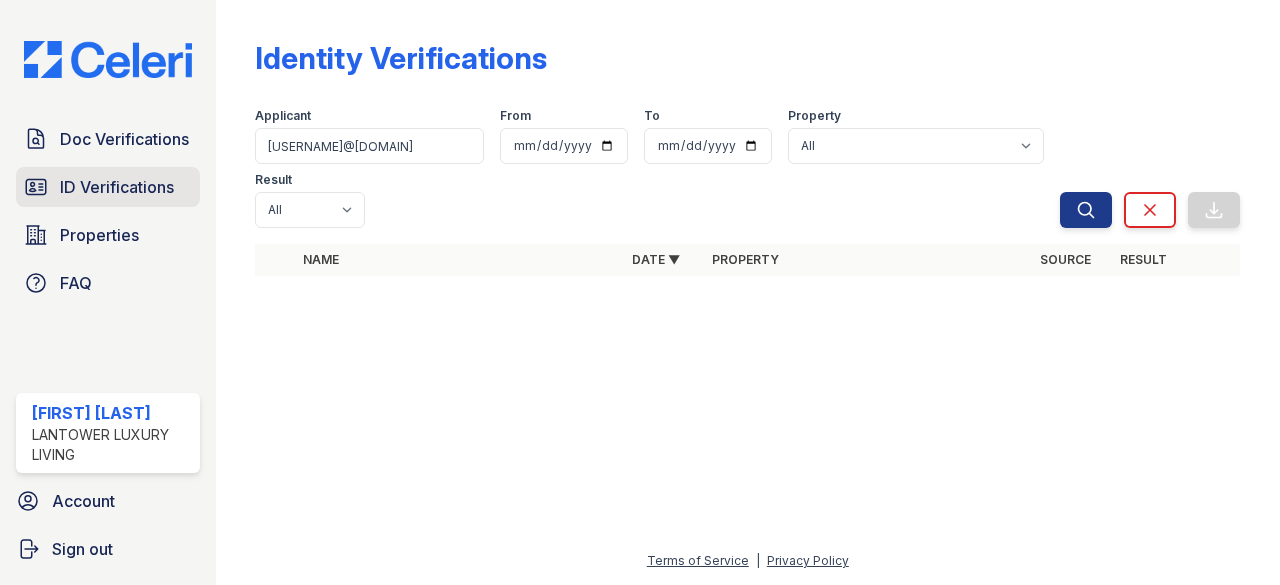 click on "ID Verifications" at bounding box center [117, 187] 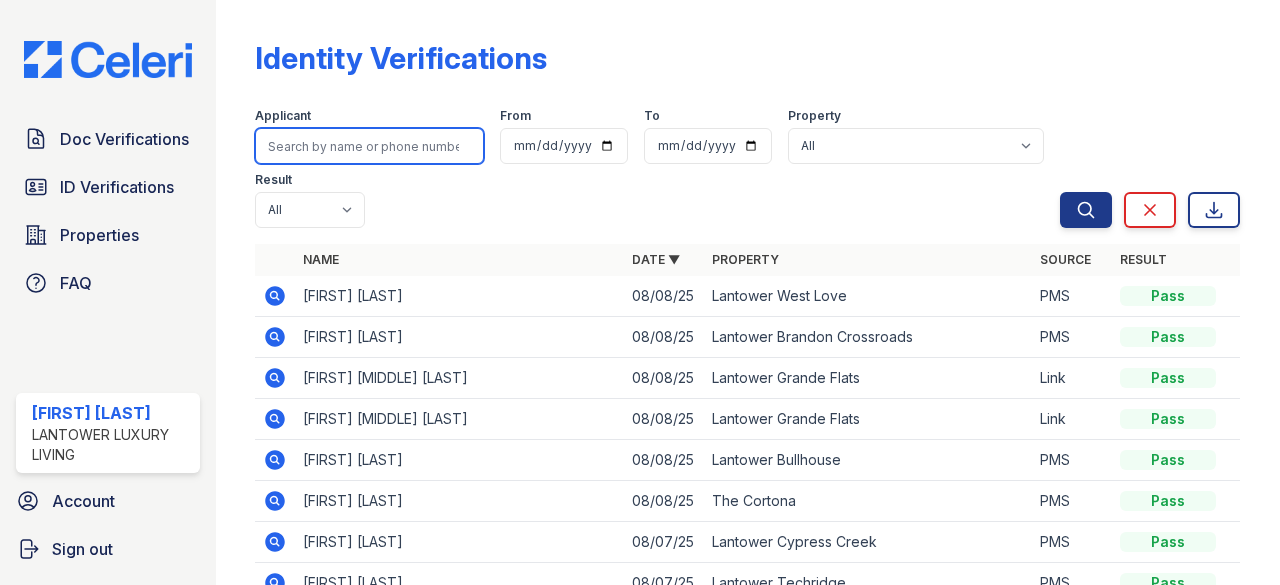click at bounding box center (369, 146) 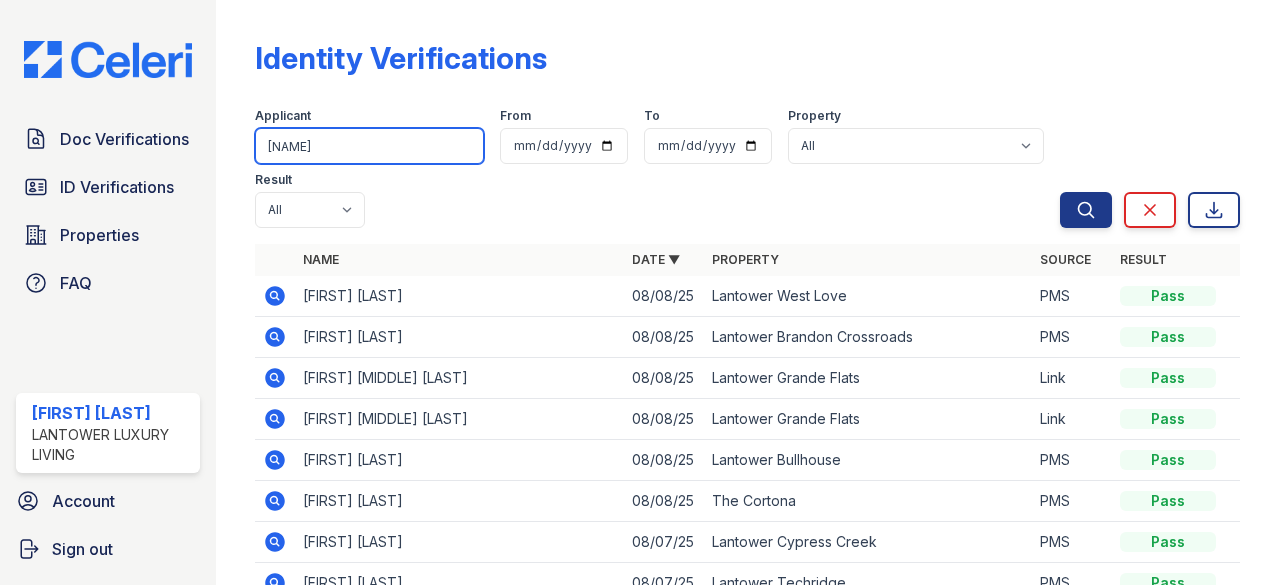 type on "kameron" 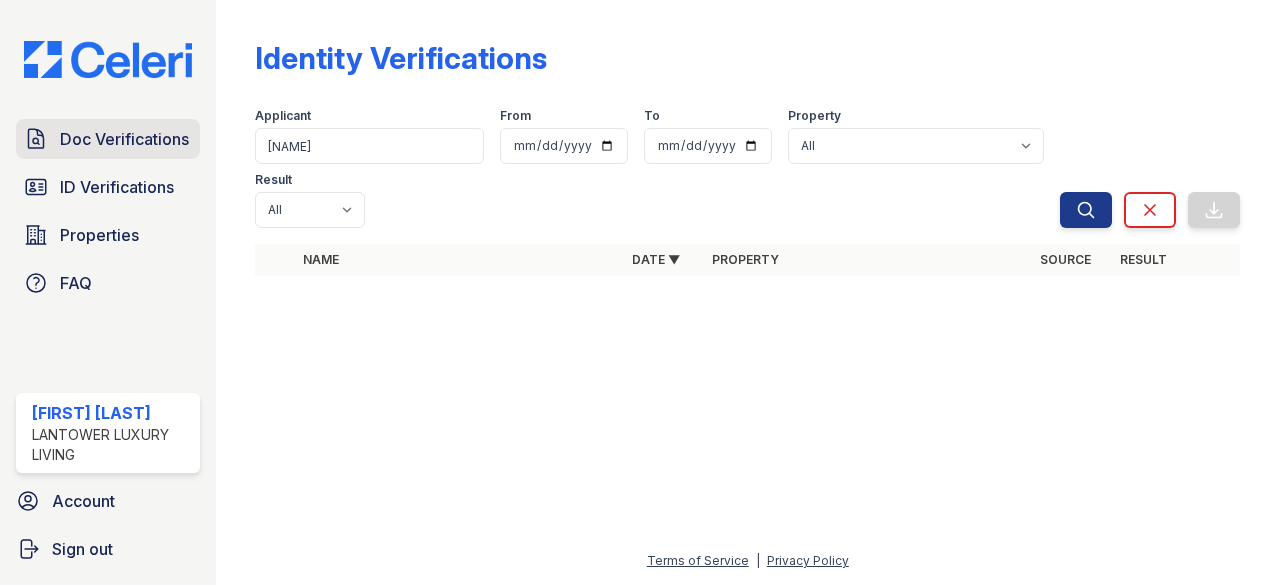 click on "Doc Verifications" at bounding box center [124, 139] 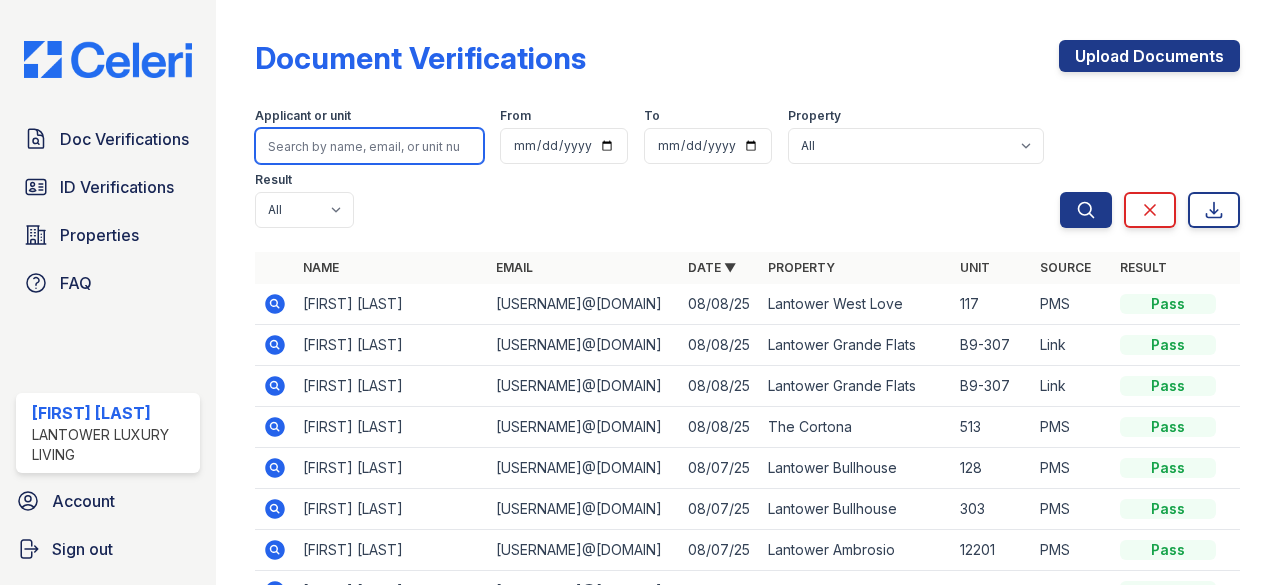 click at bounding box center (369, 146) 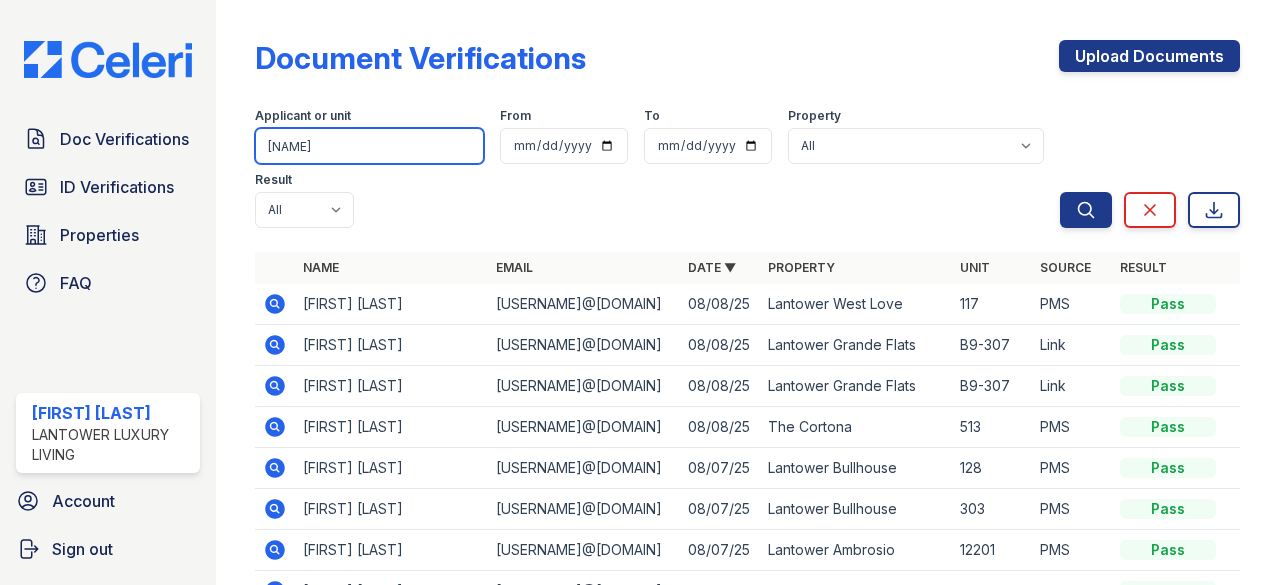 type on "[FIRST]" 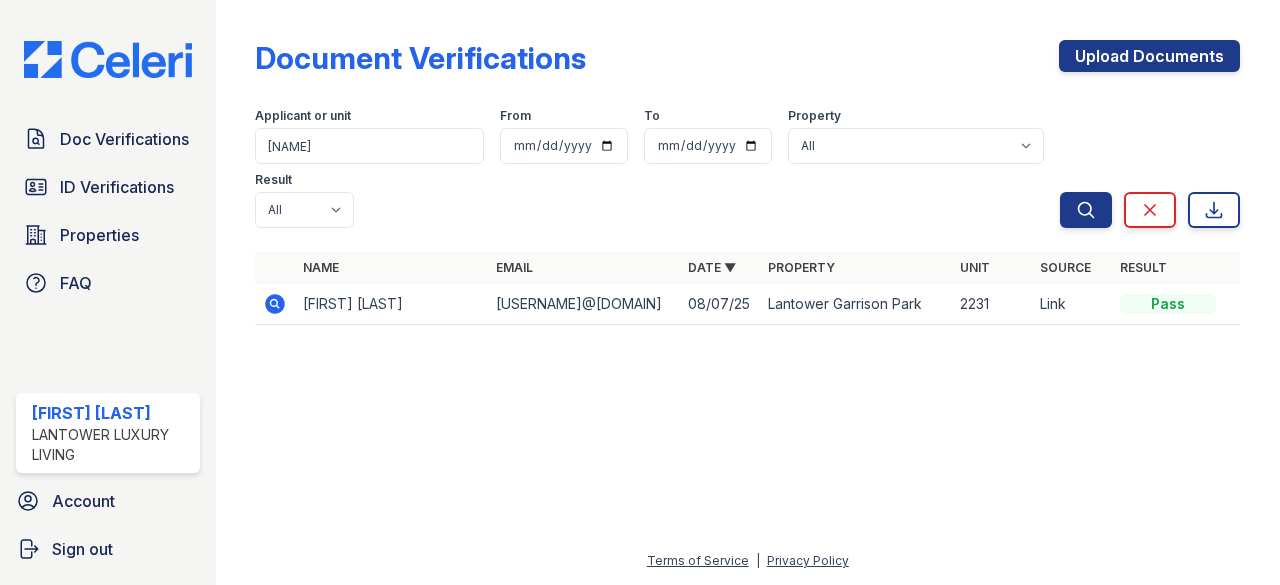 click 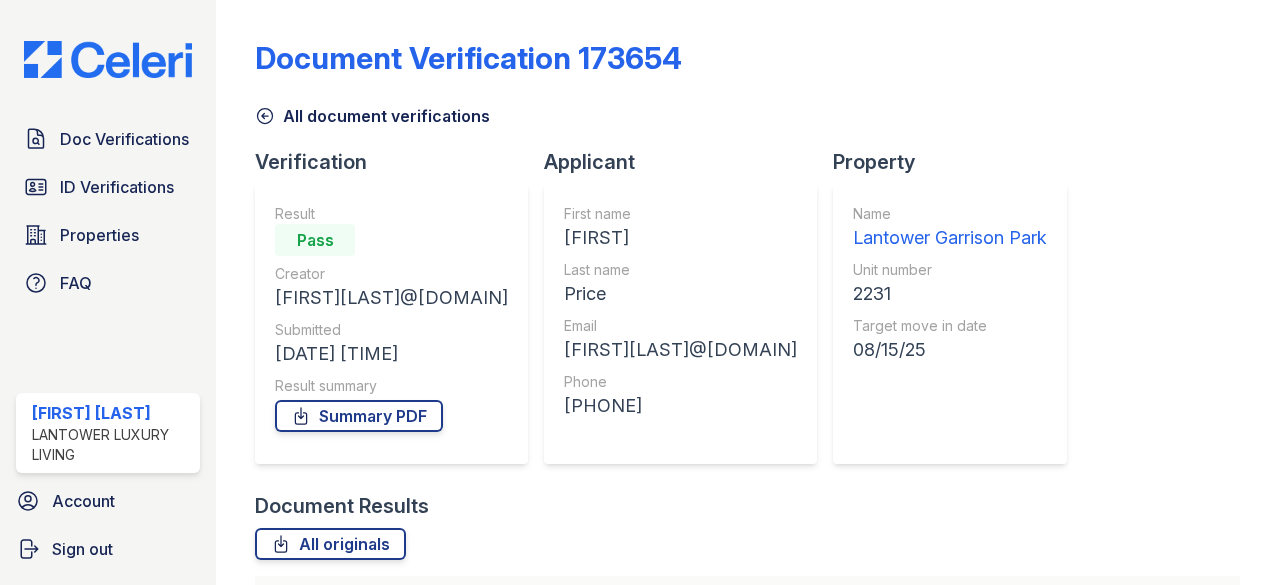 scroll, scrollTop: 0, scrollLeft: 0, axis: both 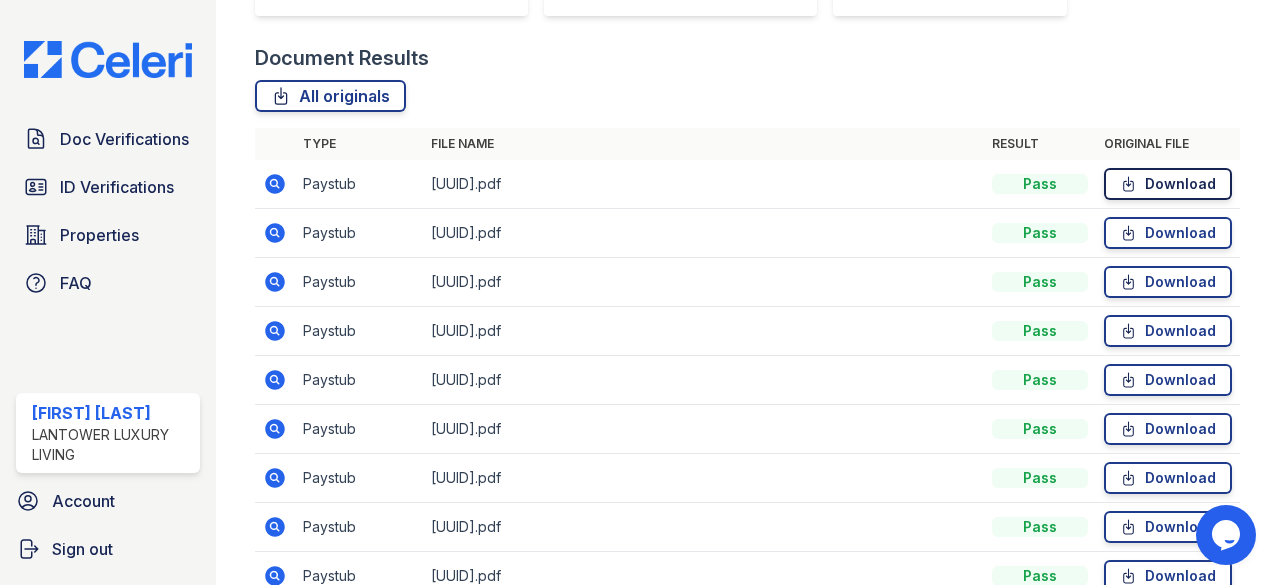 click on "Download" at bounding box center (1168, 184) 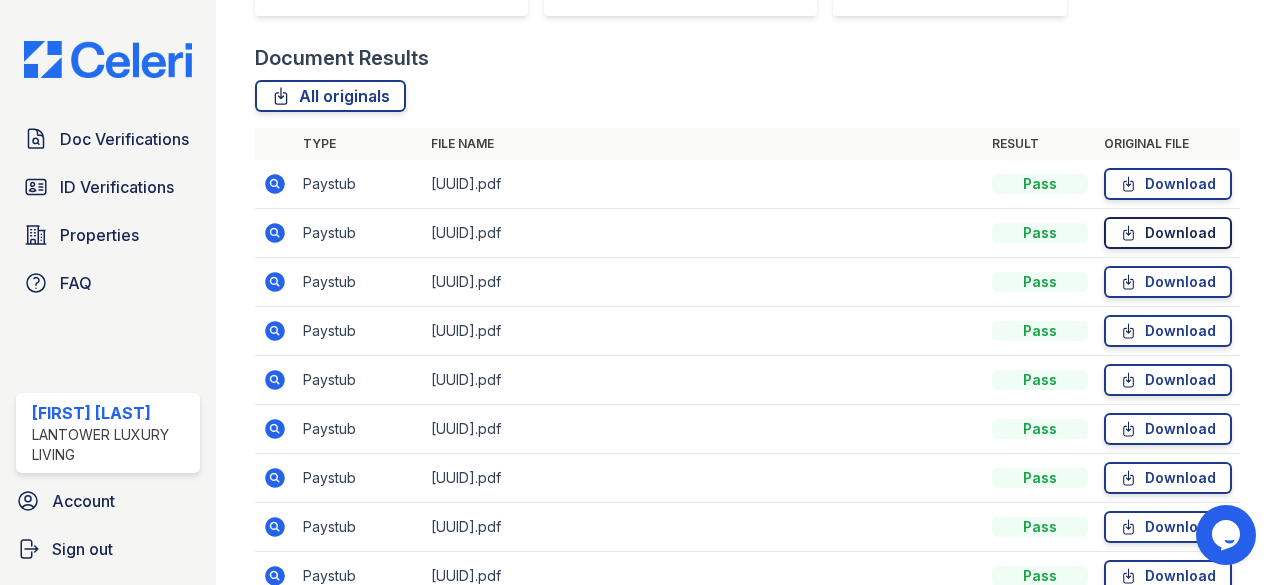 click on "Download" at bounding box center [1168, 233] 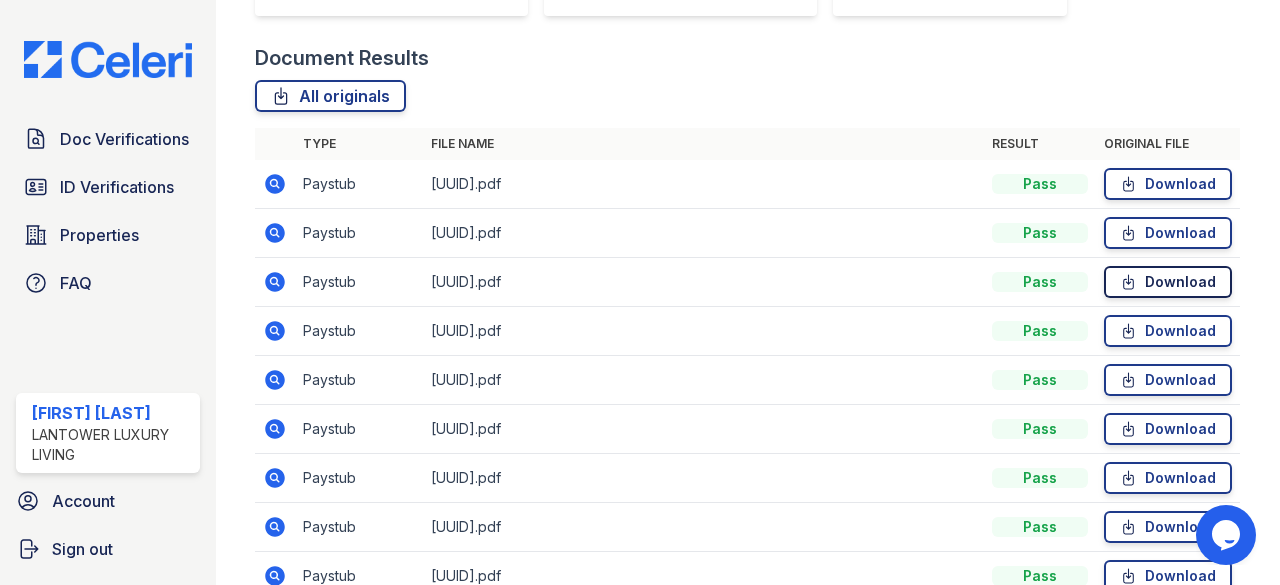 click on "Download" at bounding box center (1168, 282) 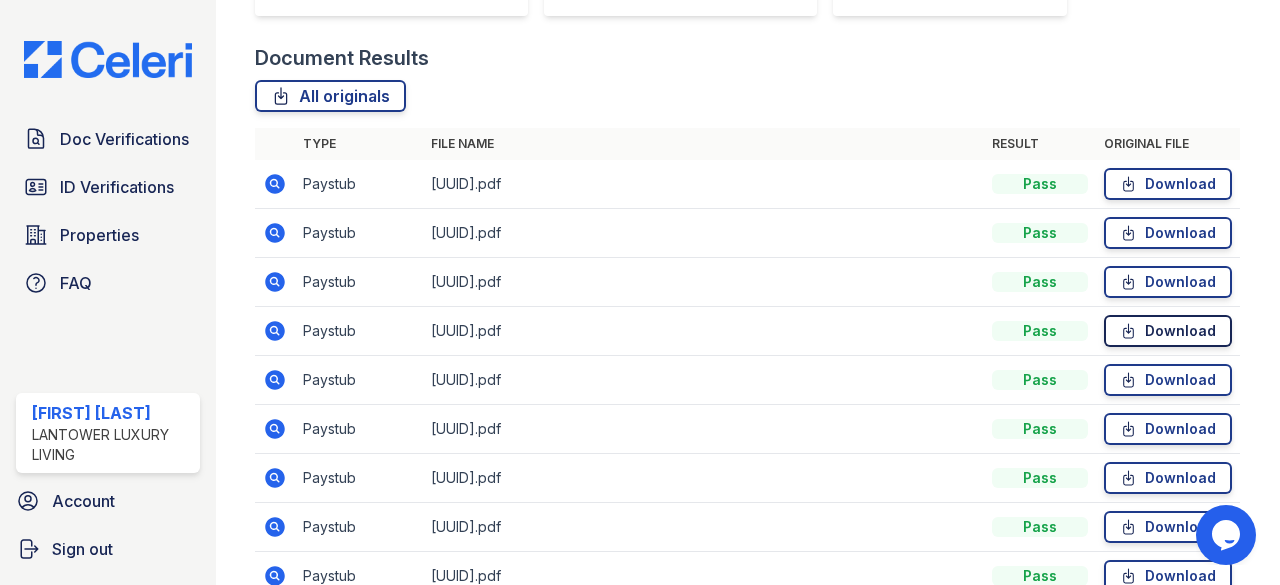 click on "Download" at bounding box center (1168, 331) 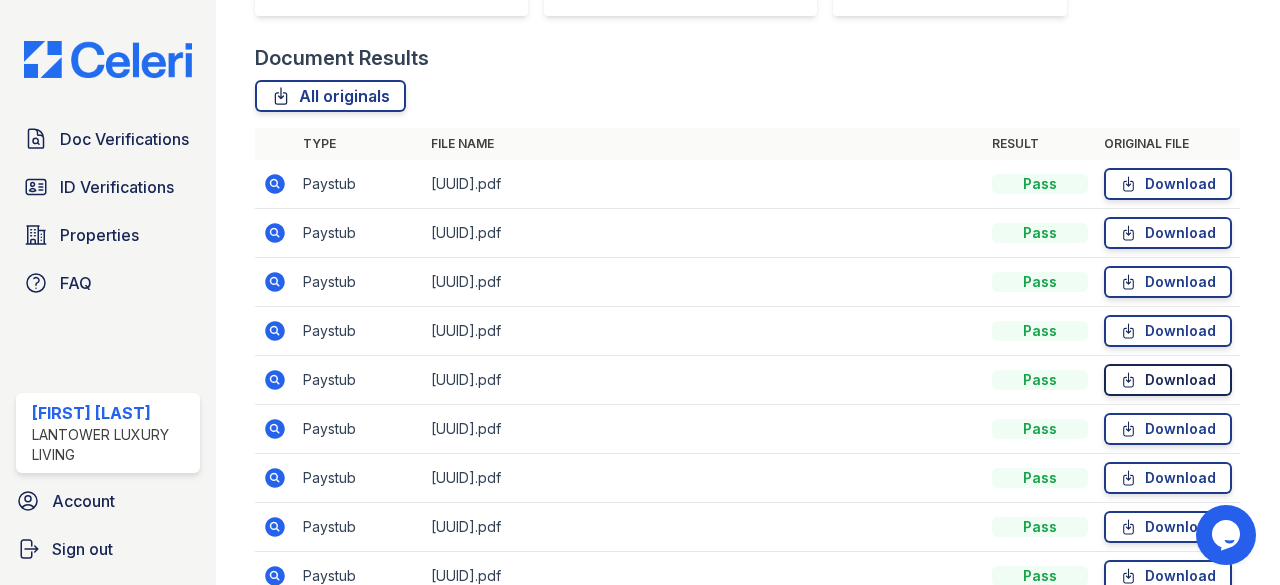 click on "Download" at bounding box center [1168, 380] 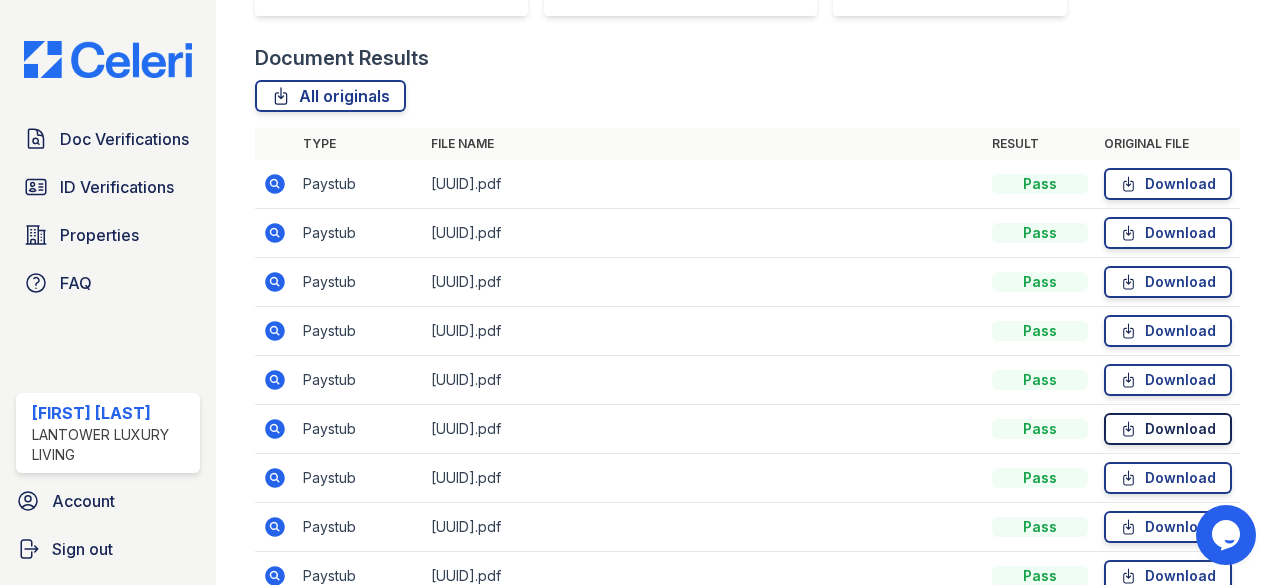 click on "Download" at bounding box center (1168, 429) 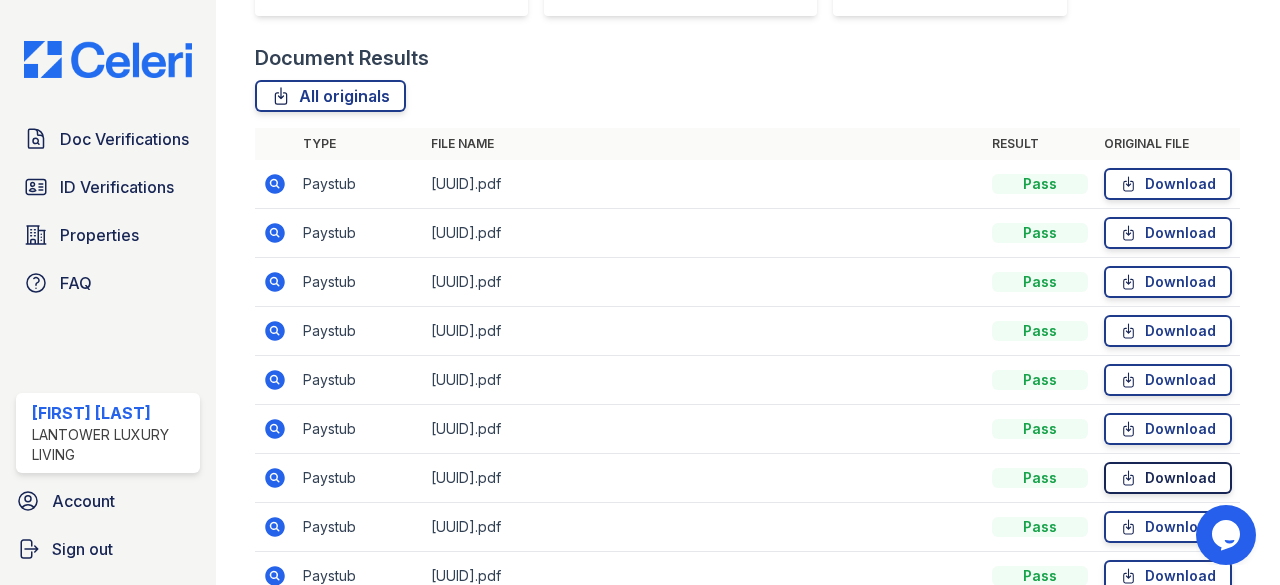 click on "Download" at bounding box center (1168, 478) 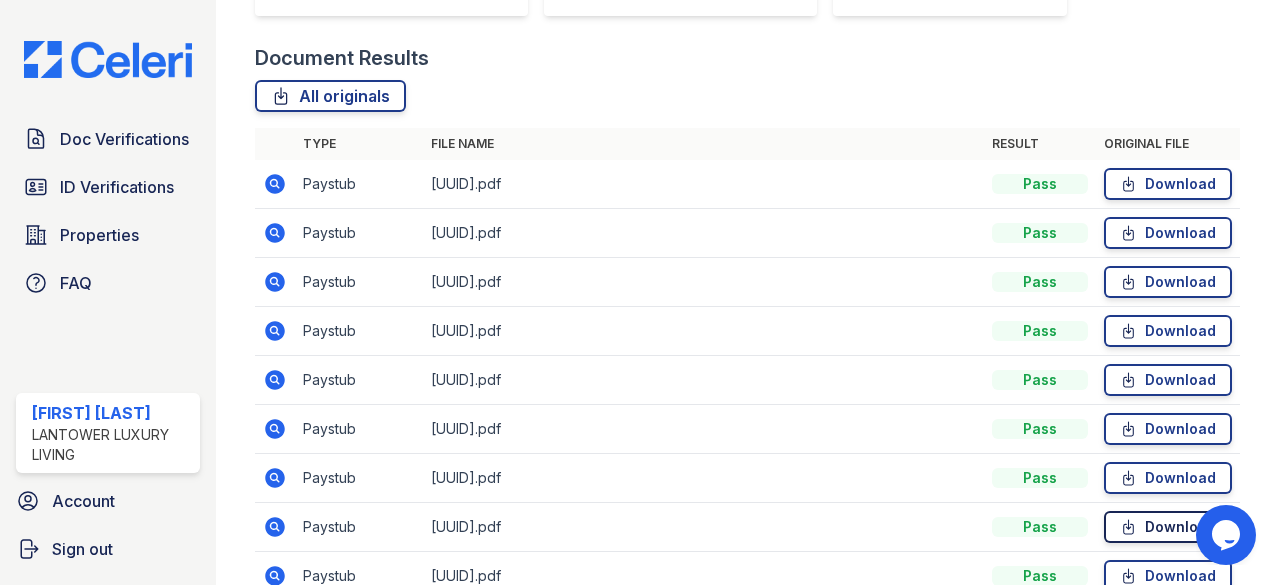 click on "Download" at bounding box center [1168, 527] 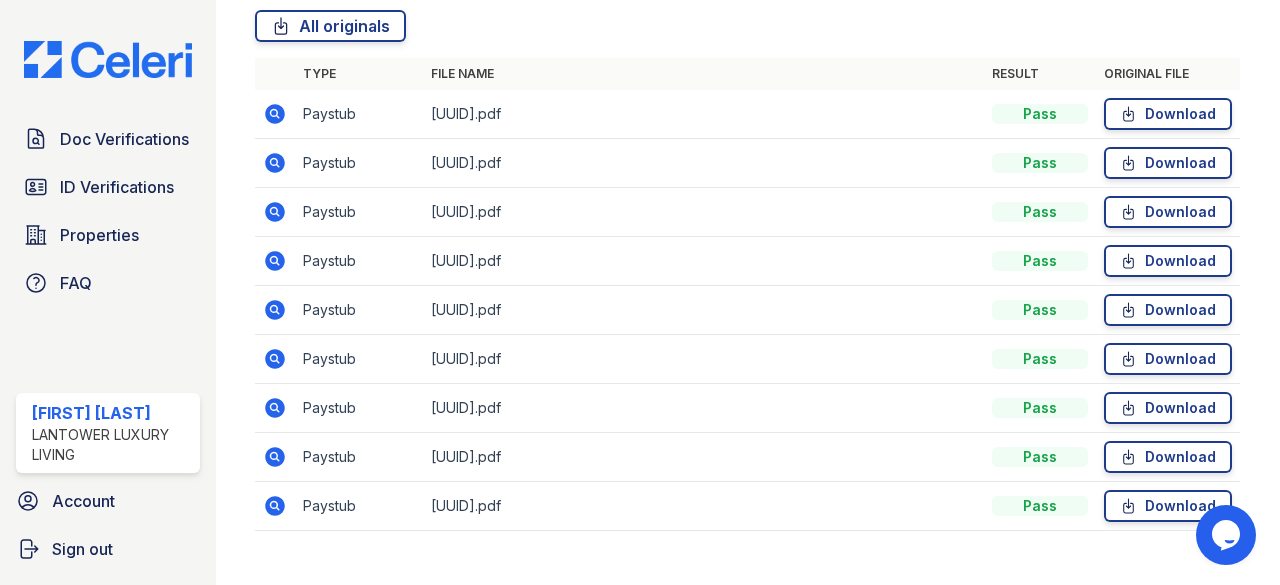 scroll, scrollTop: 548, scrollLeft: 0, axis: vertical 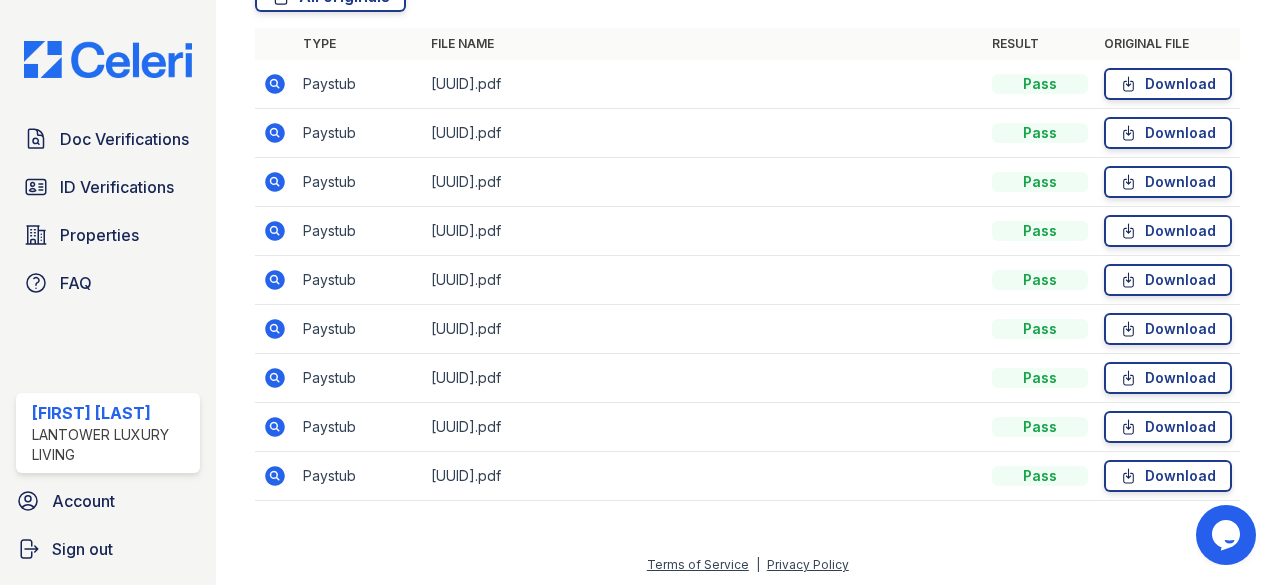 click 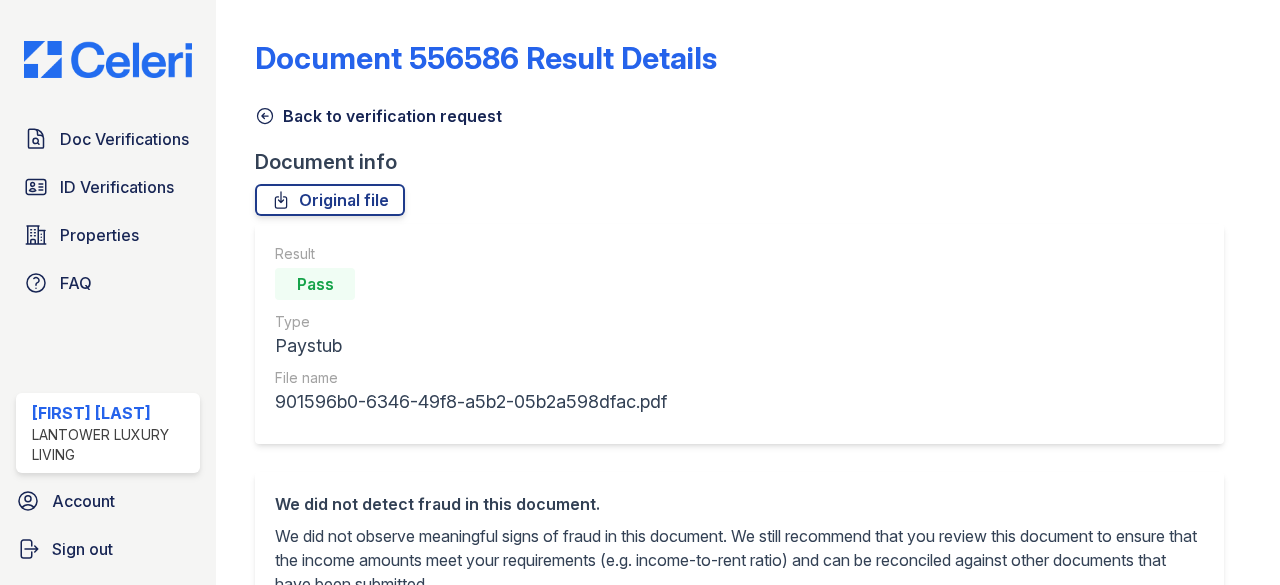 scroll, scrollTop: 0, scrollLeft: 0, axis: both 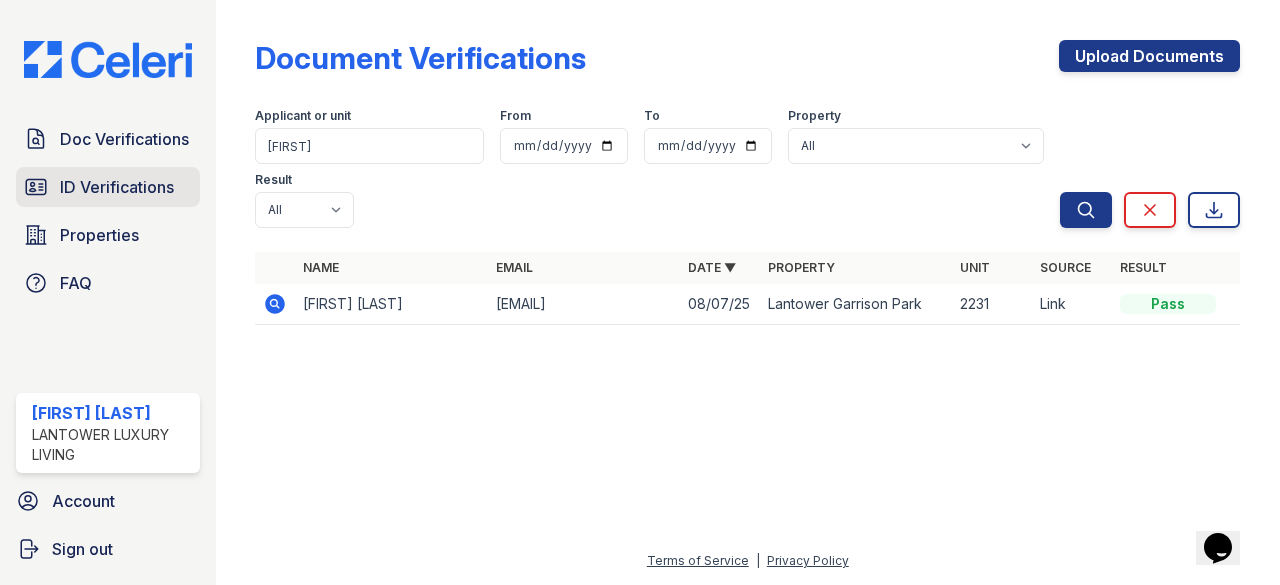 click on "ID Verifications" at bounding box center (117, 187) 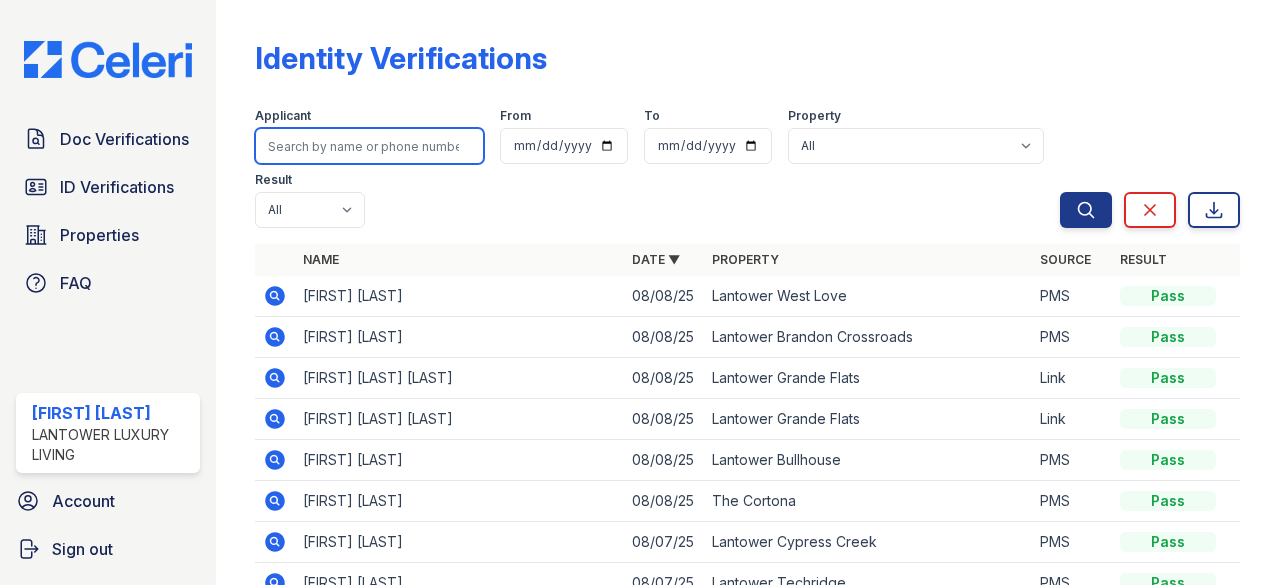 click at bounding box center [369, 146] 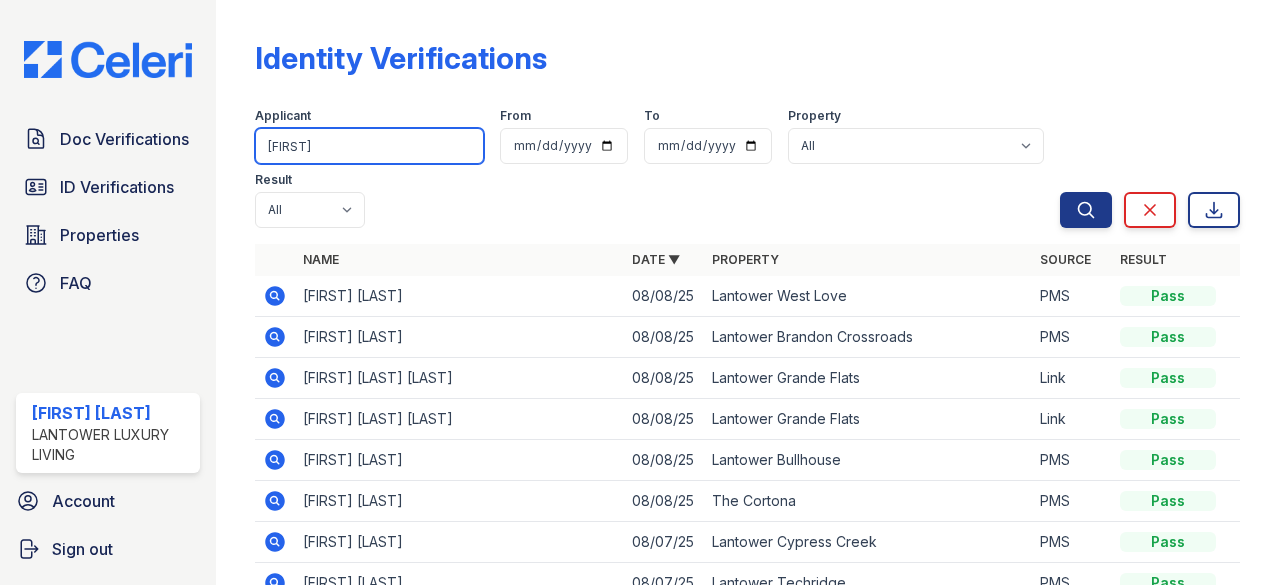 type on "[NAME]" 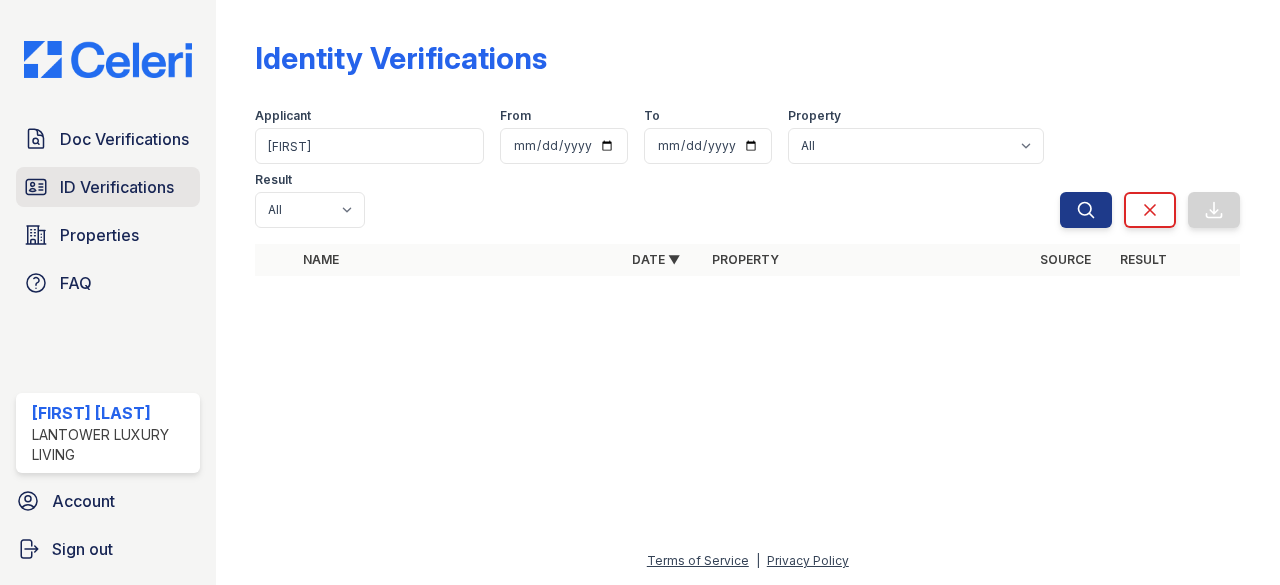 click on "ID Verifications" at bounding box center (117, 187) 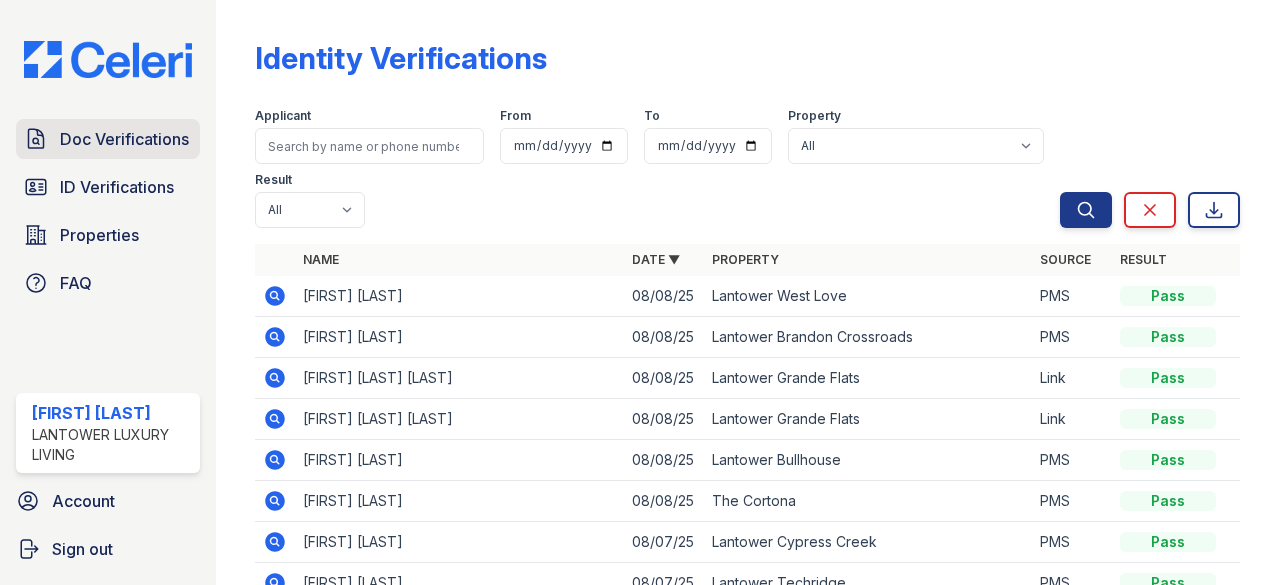 click on "Doc Verifications" at bounding box center (124, 139) 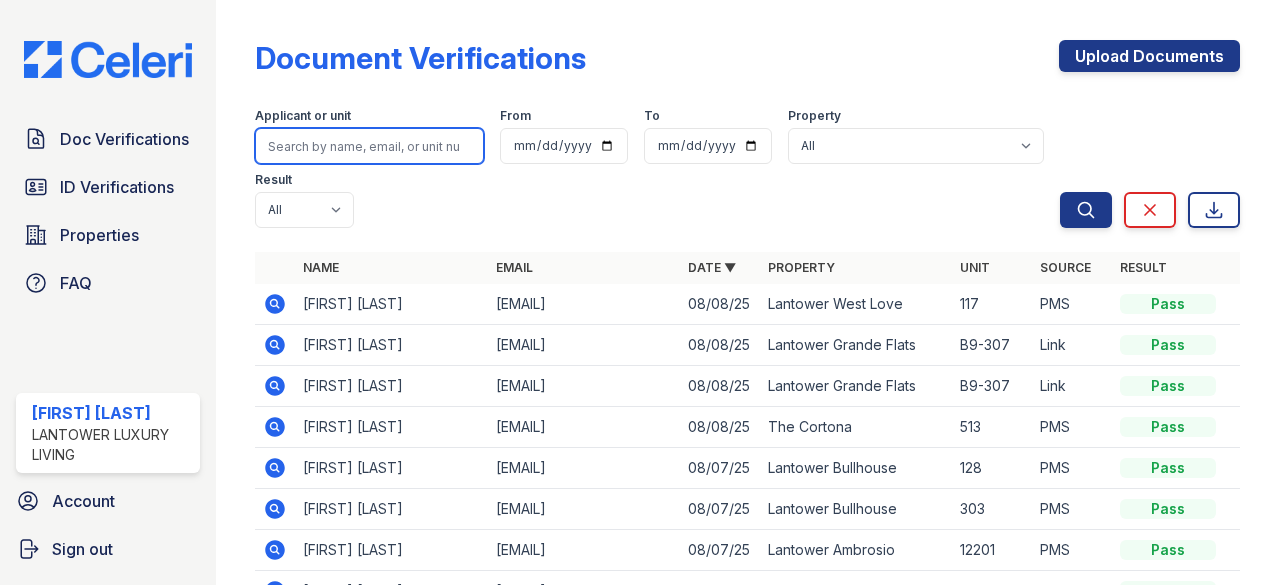 click at bounding box center [369, 146] 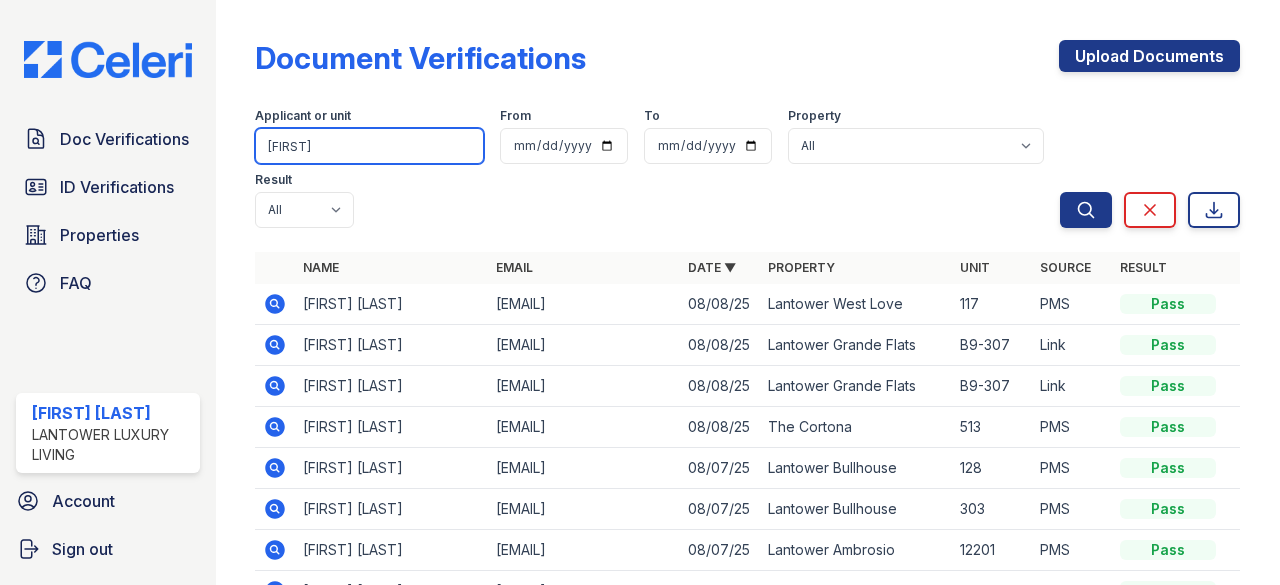 type on "[NAME]" 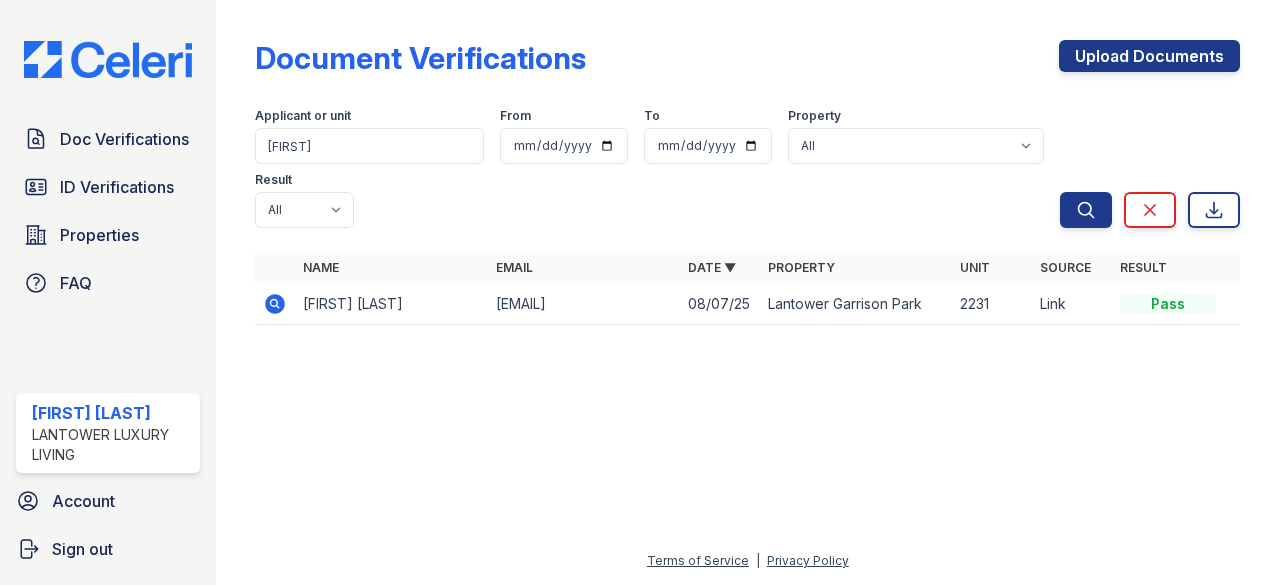 click on "[FIRST] [LAST]" at bounding box center (391, 304) 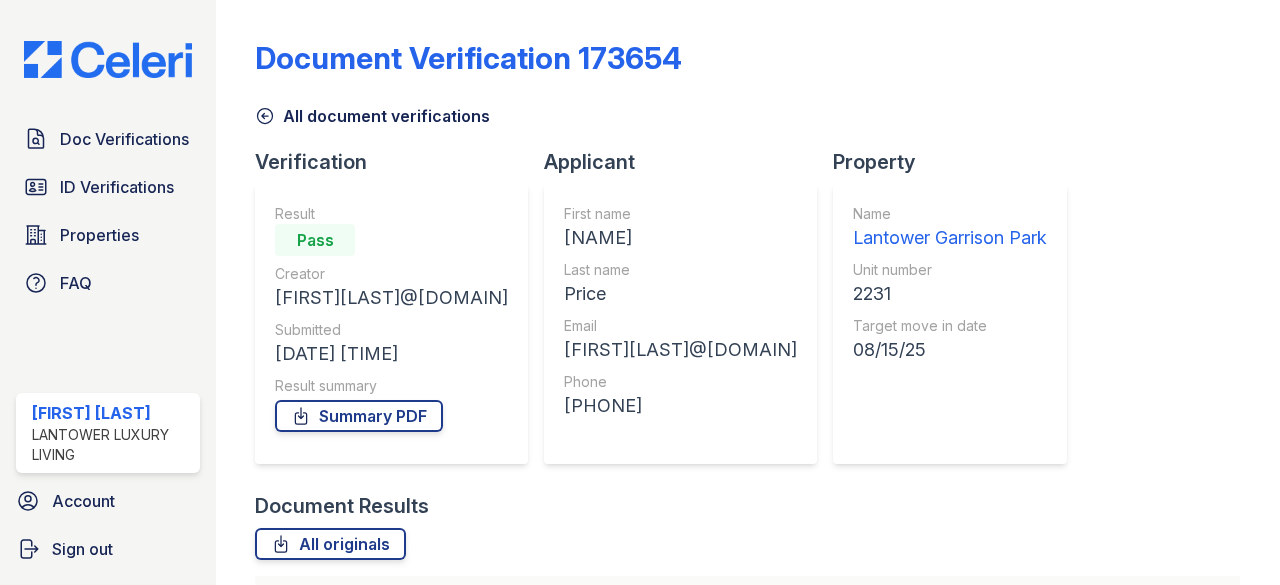 scroll, scrollTop: 0, scrollLeft: 0, axis: both 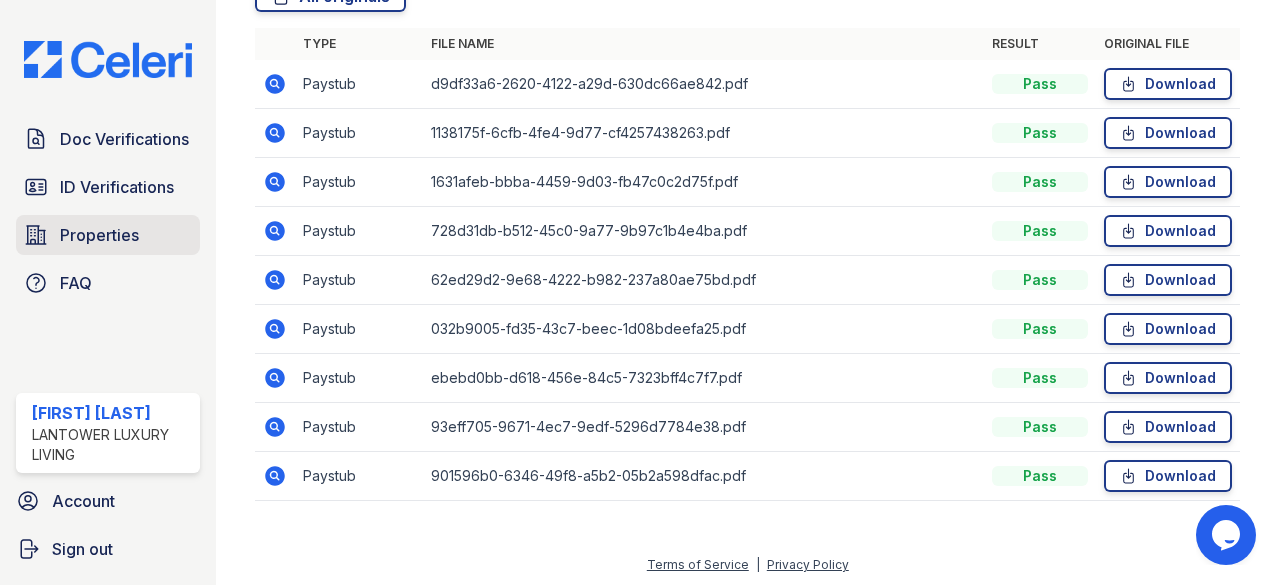 click on "Properties" at bounding box center [99, 235] 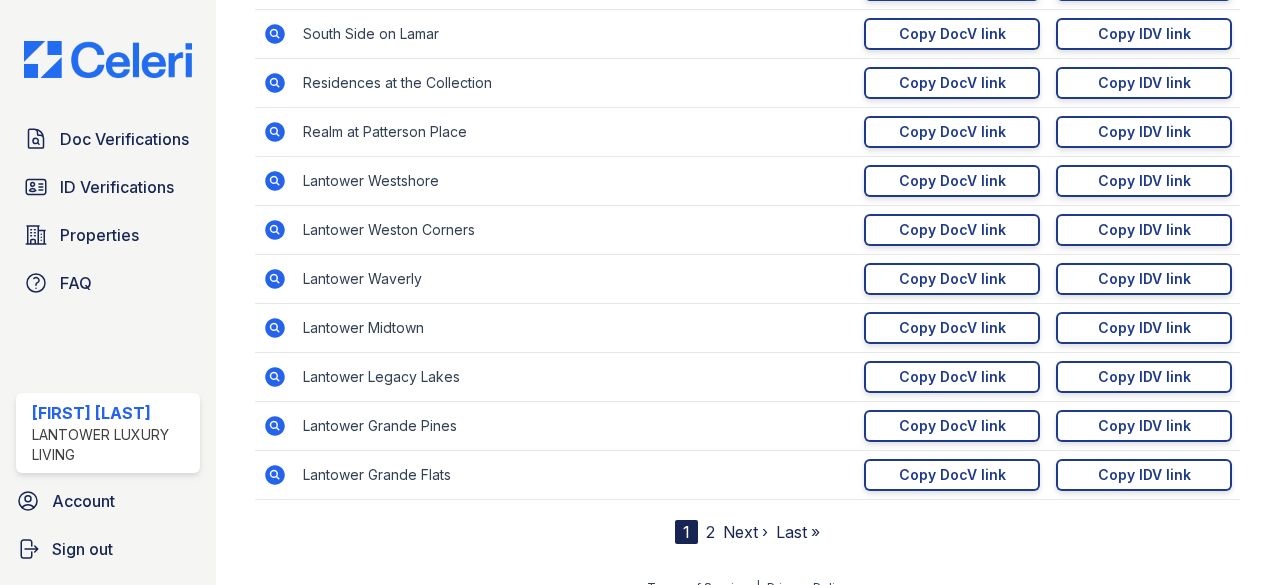 scroll, scrollTop: 400, scrollLeft: 0, axis: vertical 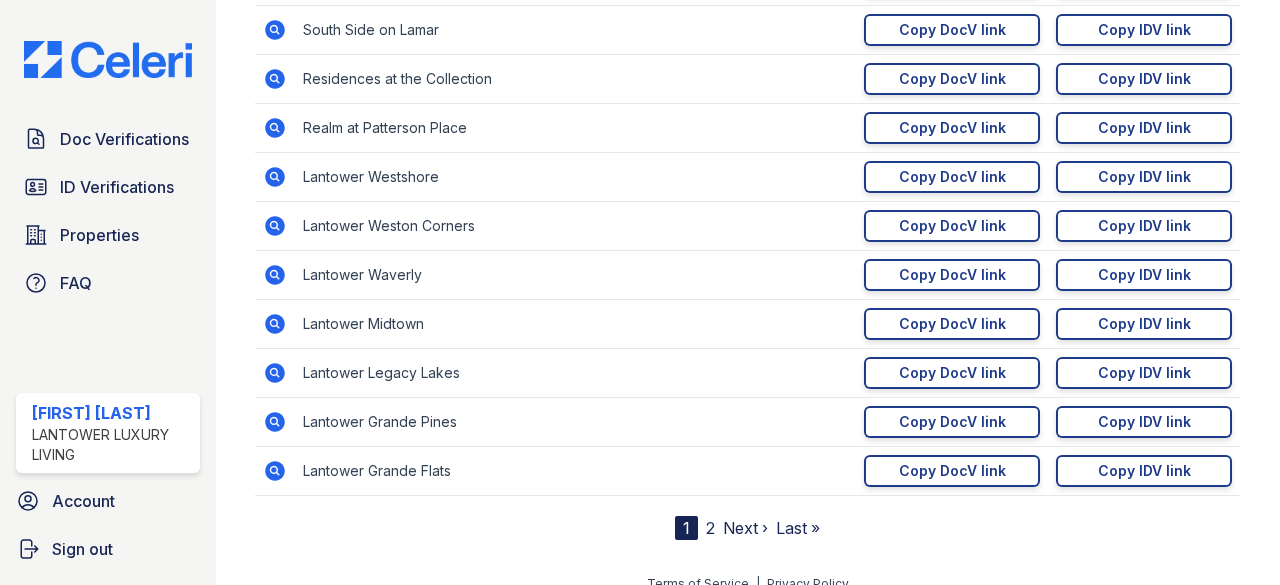click on "2" at bounding box center [710, 528] 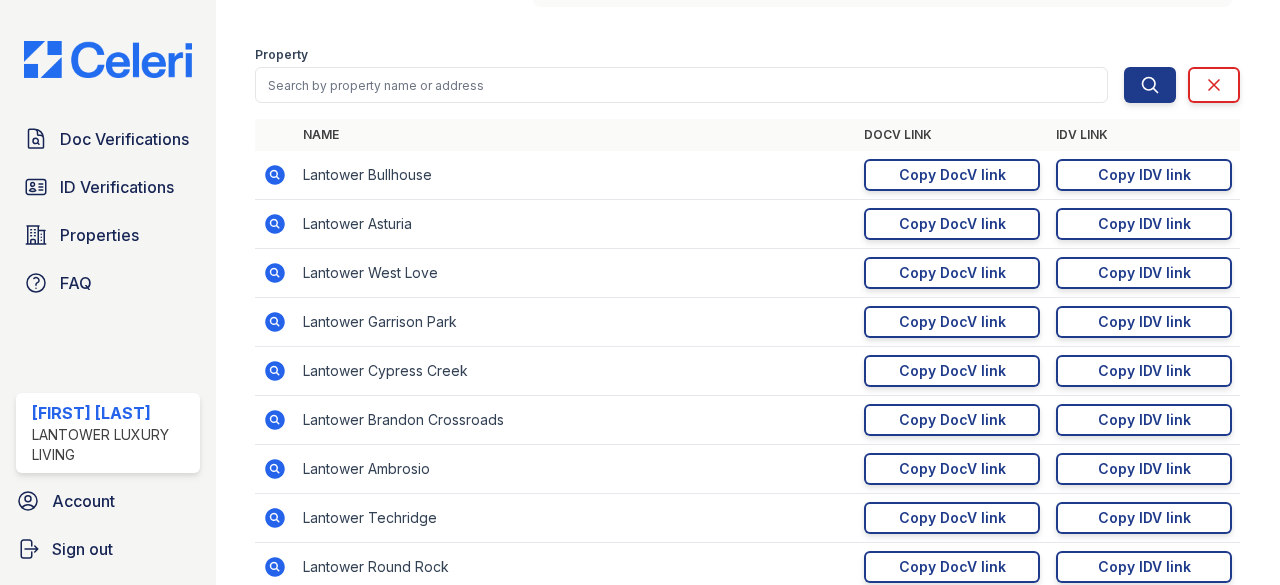 scroll, scrollTop: 200, scrollLeft: 0, axis: vertical 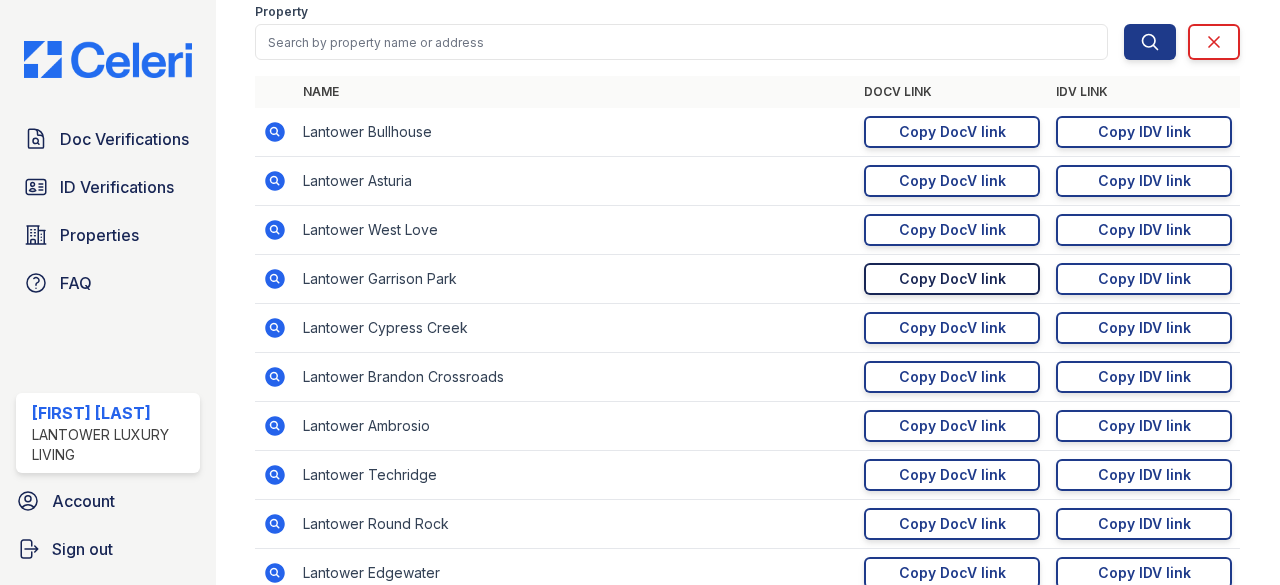 click on "Copy DocV link" at bounding box center [952, 279] 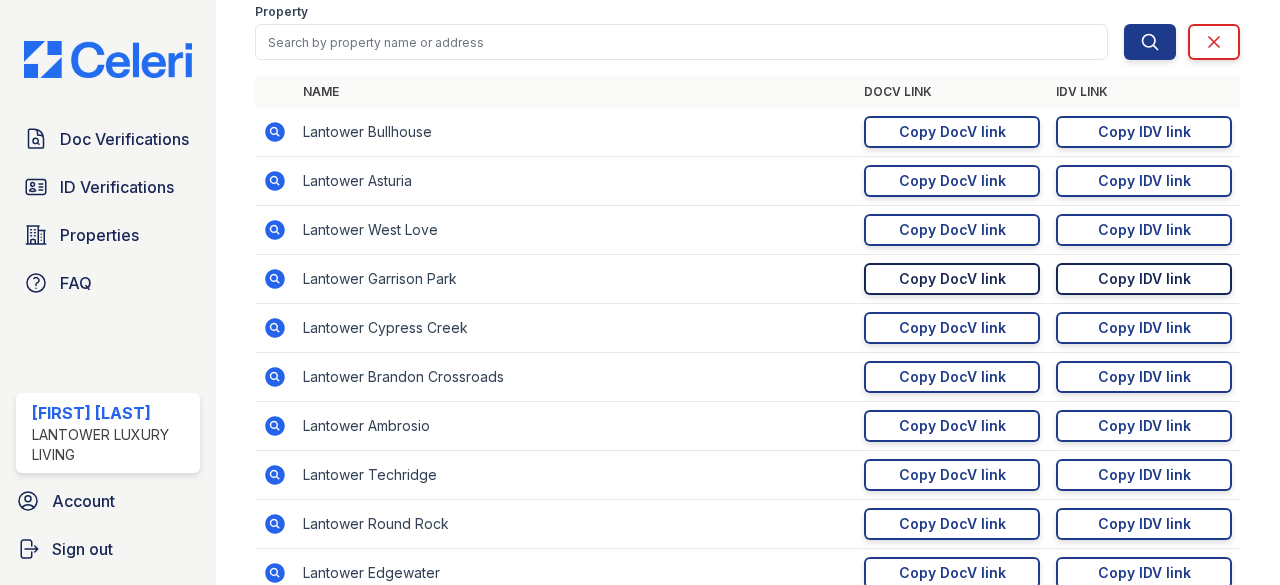 click on "Copy IDV link" at bounding box center [1144, 279] 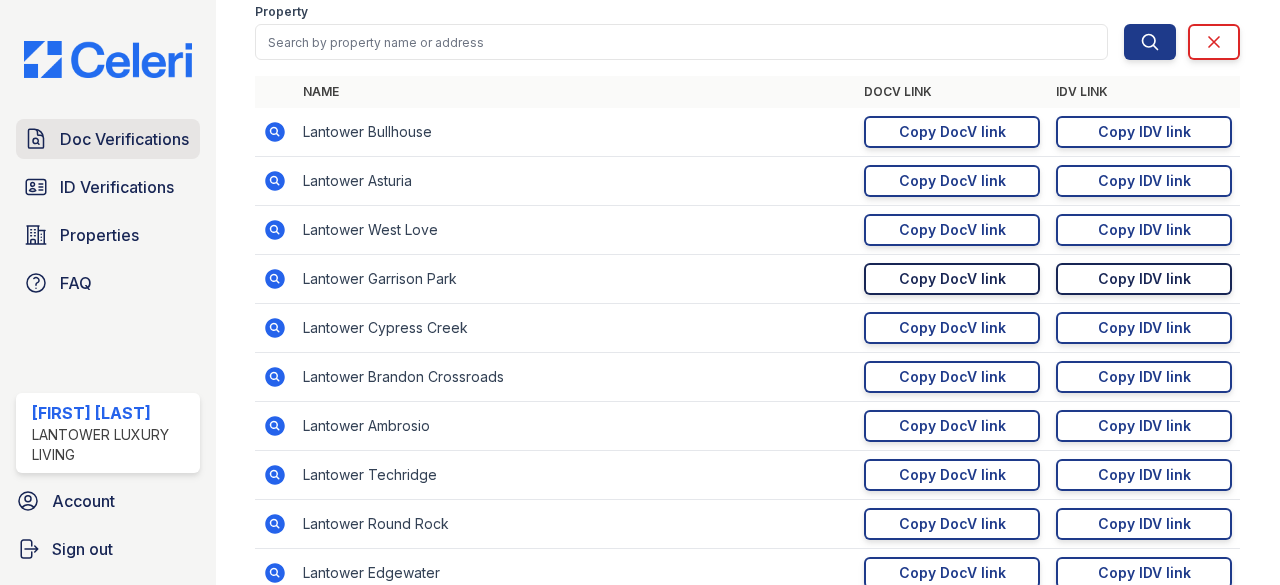 click on "Doc Verifications" at bounding box center [124, 139] 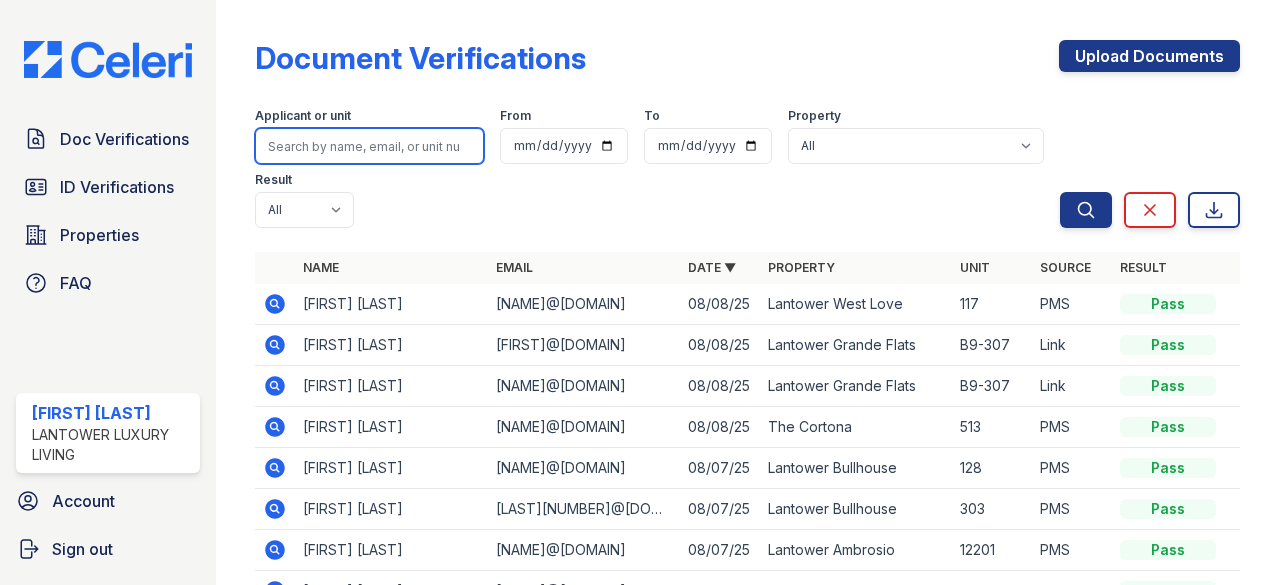 click at bounding box center [369, 146] 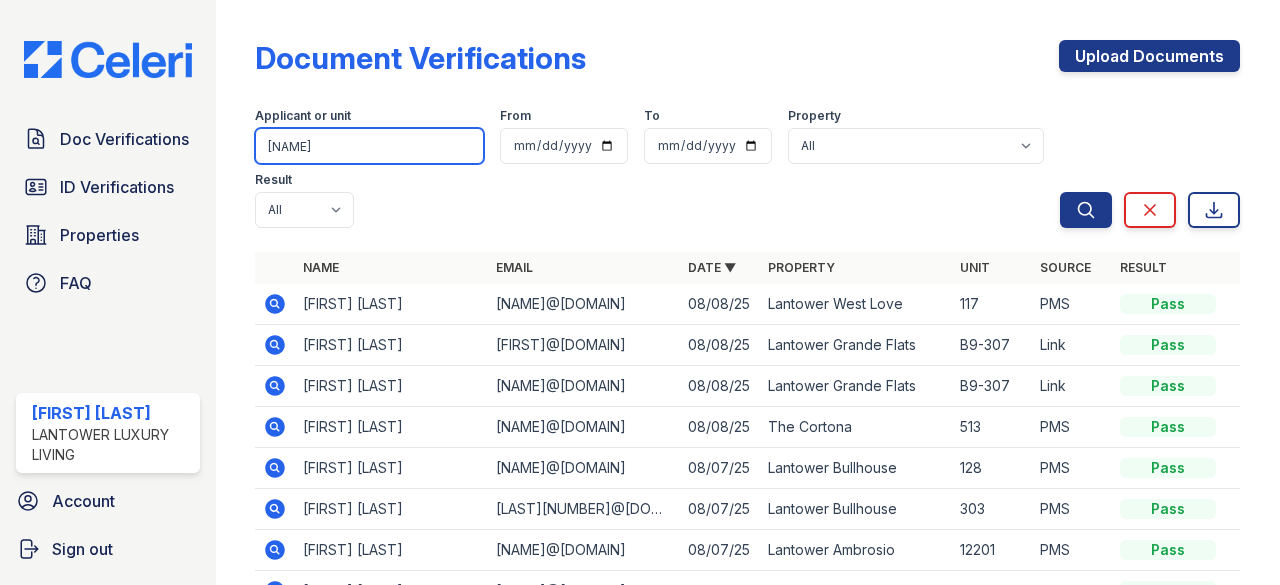 type on "[NAME]" 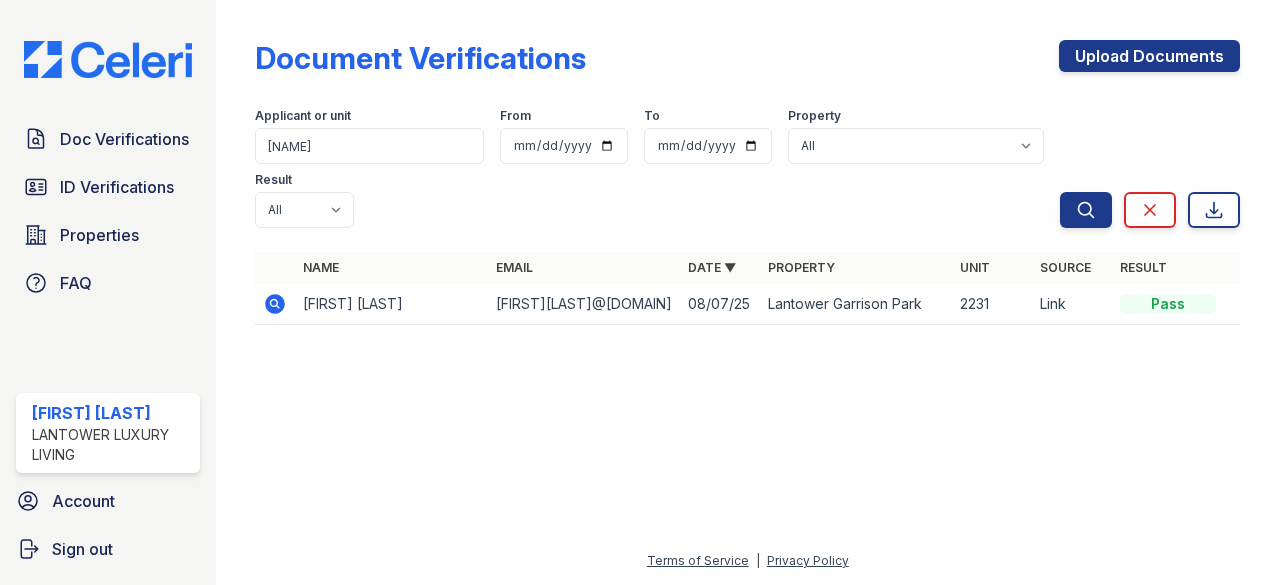 click 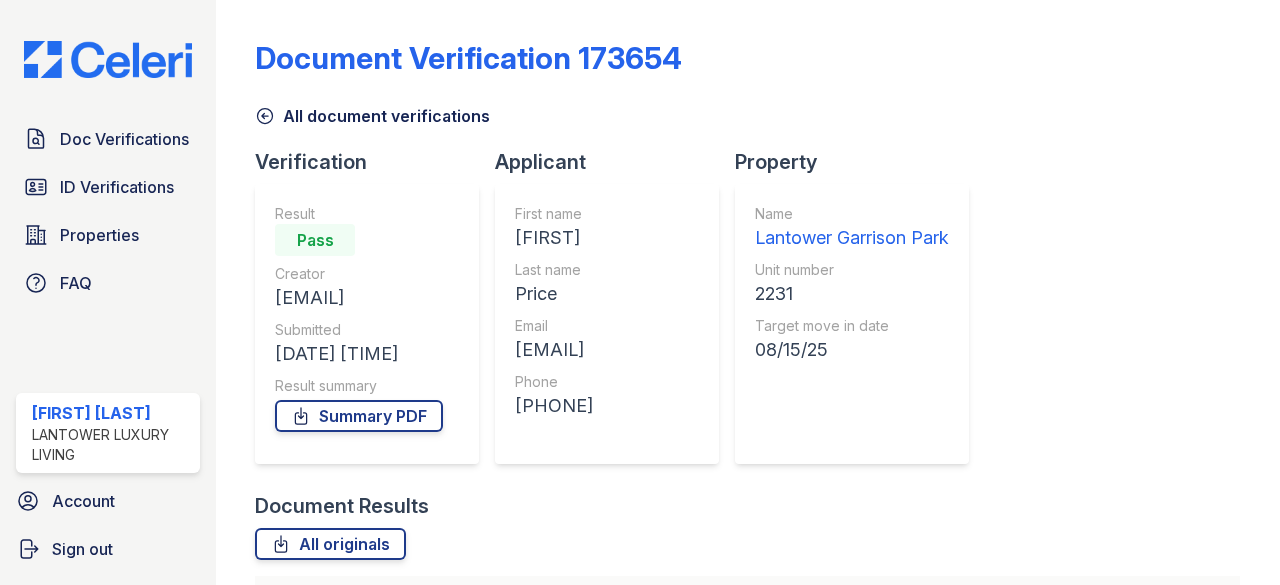 scroll, scrollTop: 0, scrollLeft: 0, axis: both 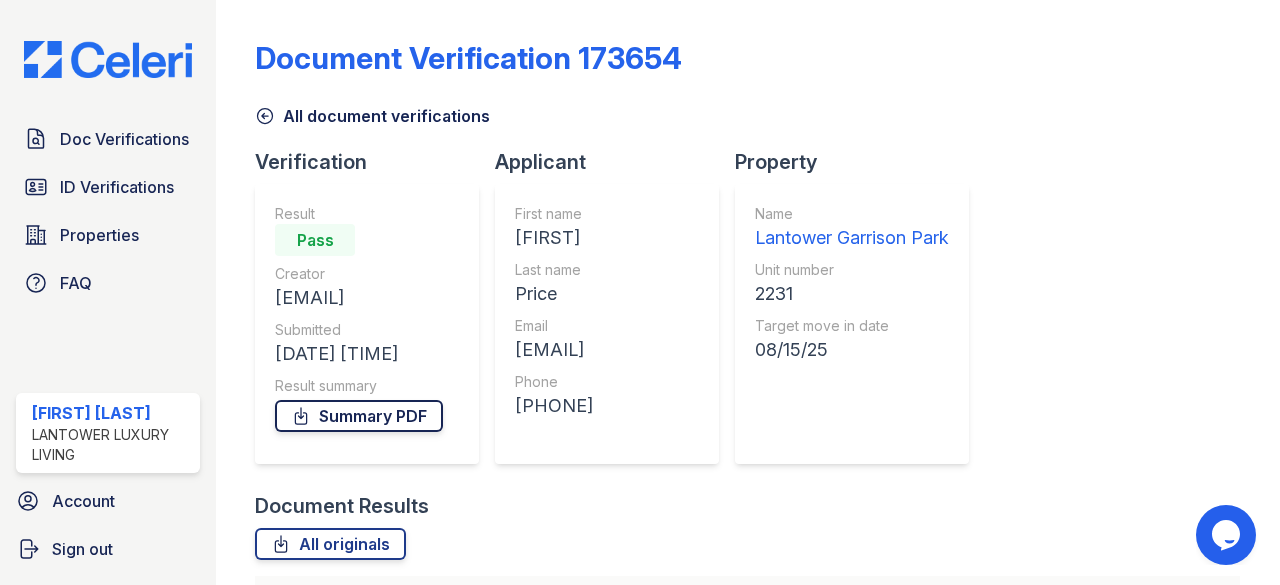 click on "Summary PDF" at bounding box center (359, 416) 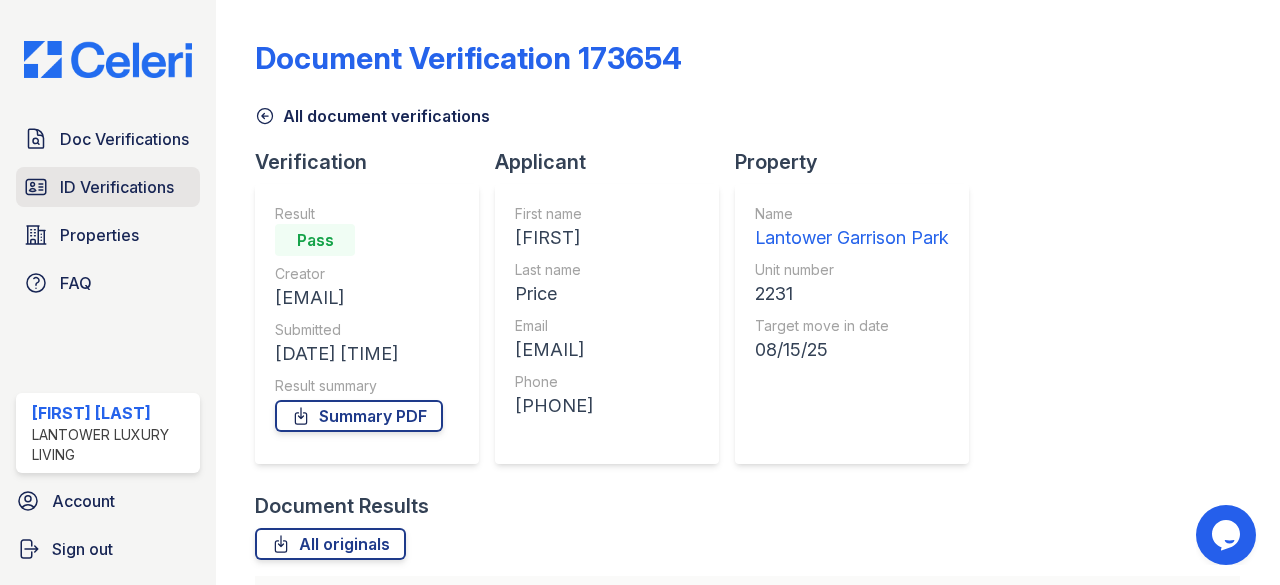 click on "ID Verifications" at bounding box center (117, 187) 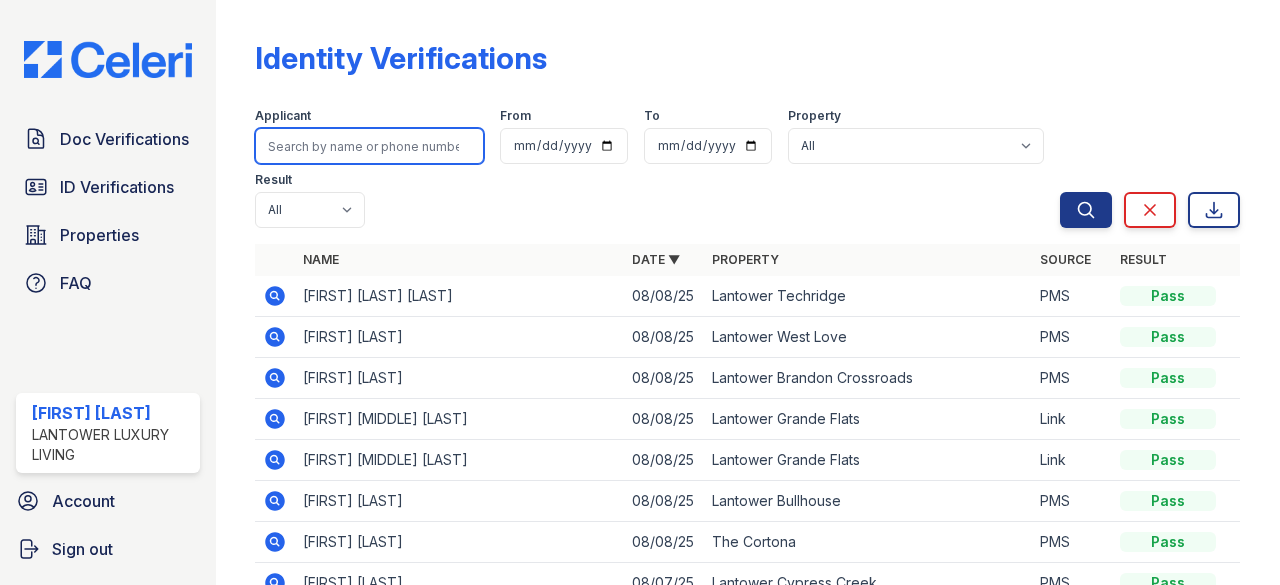 click at bounding box center [369, 146] 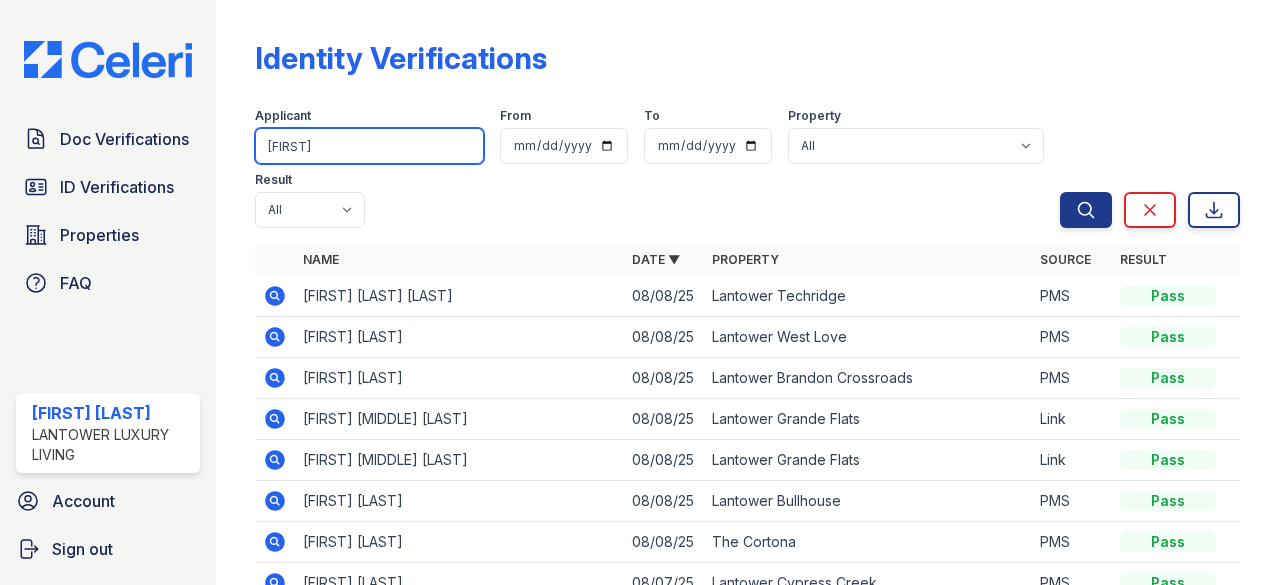 type on "[FIRST]" 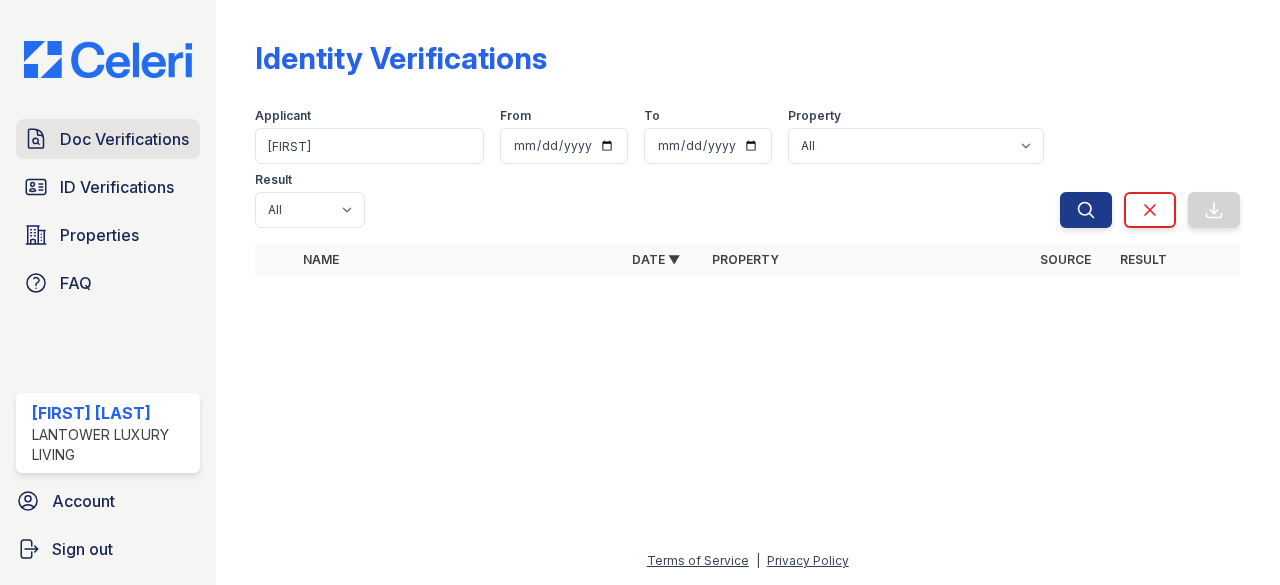 click on "Doc Verifications" at bounding box center [124, 139] 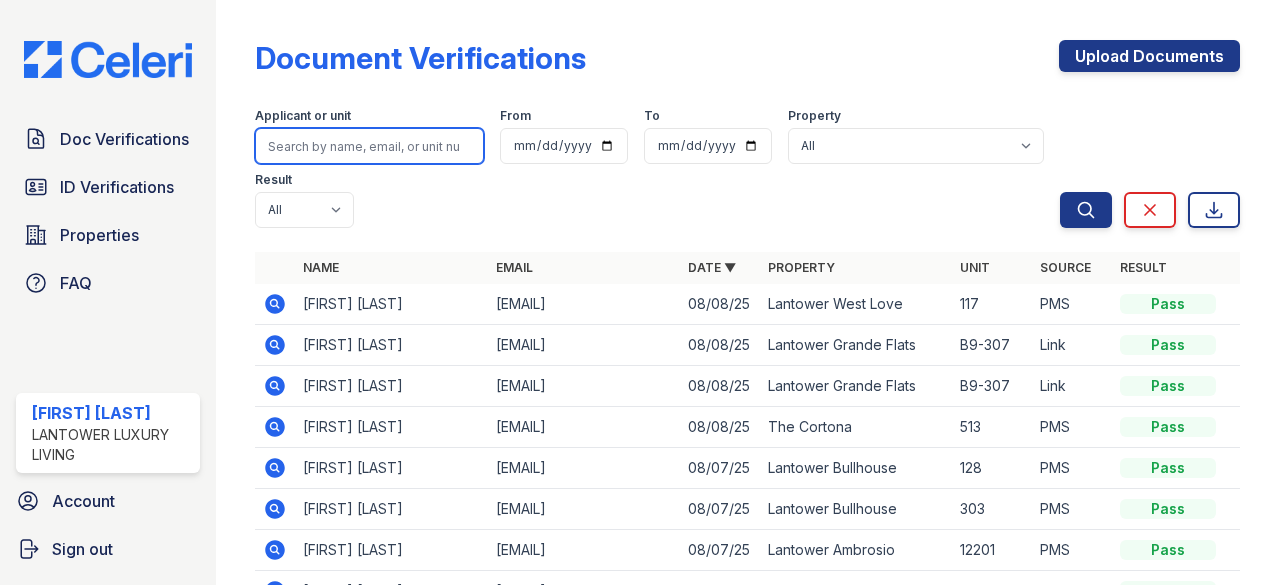 click at bounding box center [369, 146] 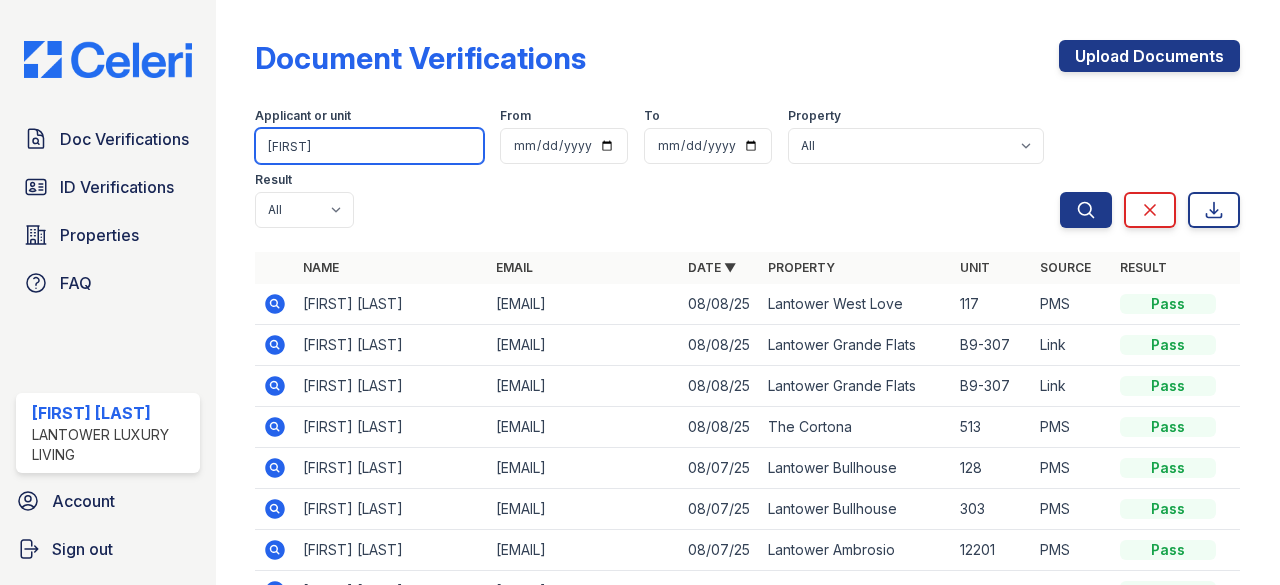 type on "[FIRST]" 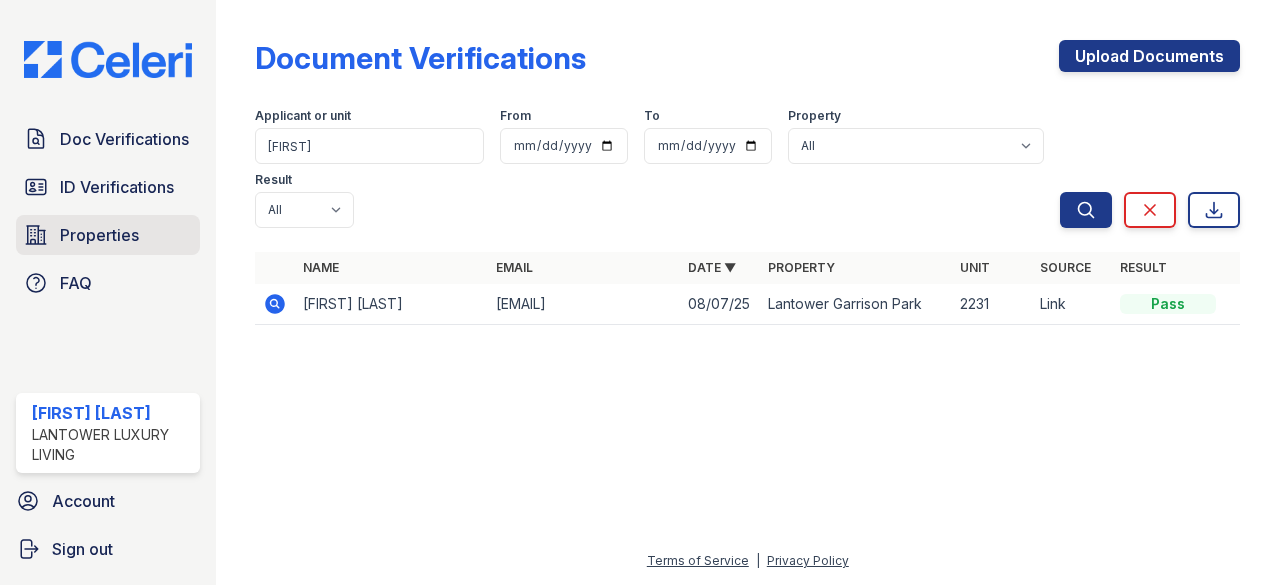 click on "Properties" at bounding box center [99, 235] 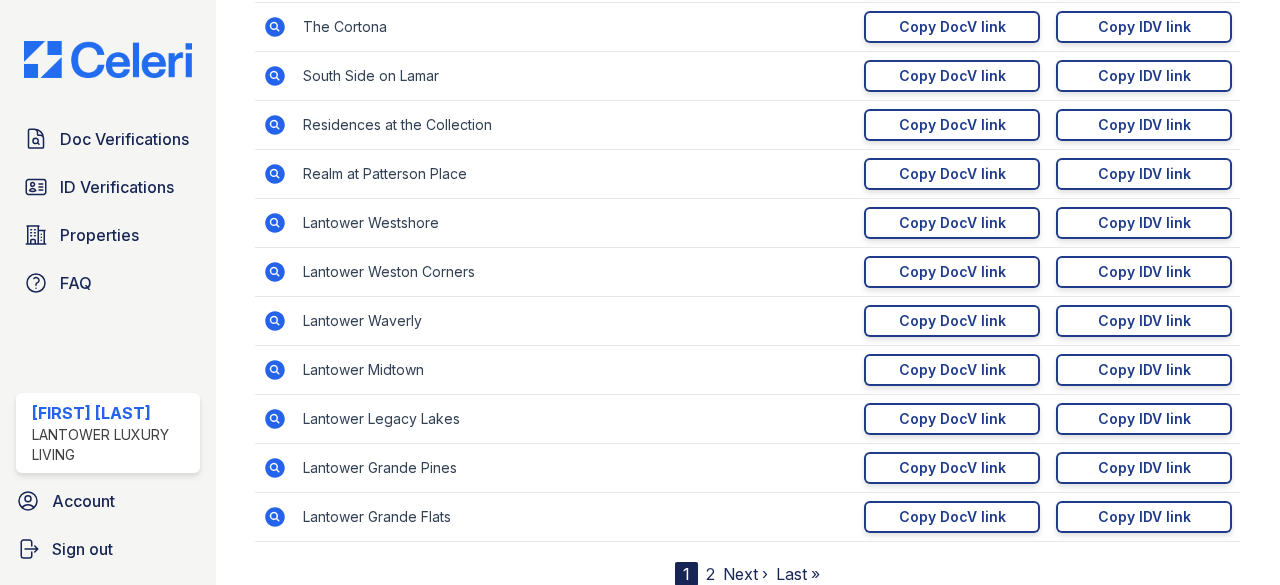 scroll, scrollTop: 400, scrollLeft: 0, axis: vertical 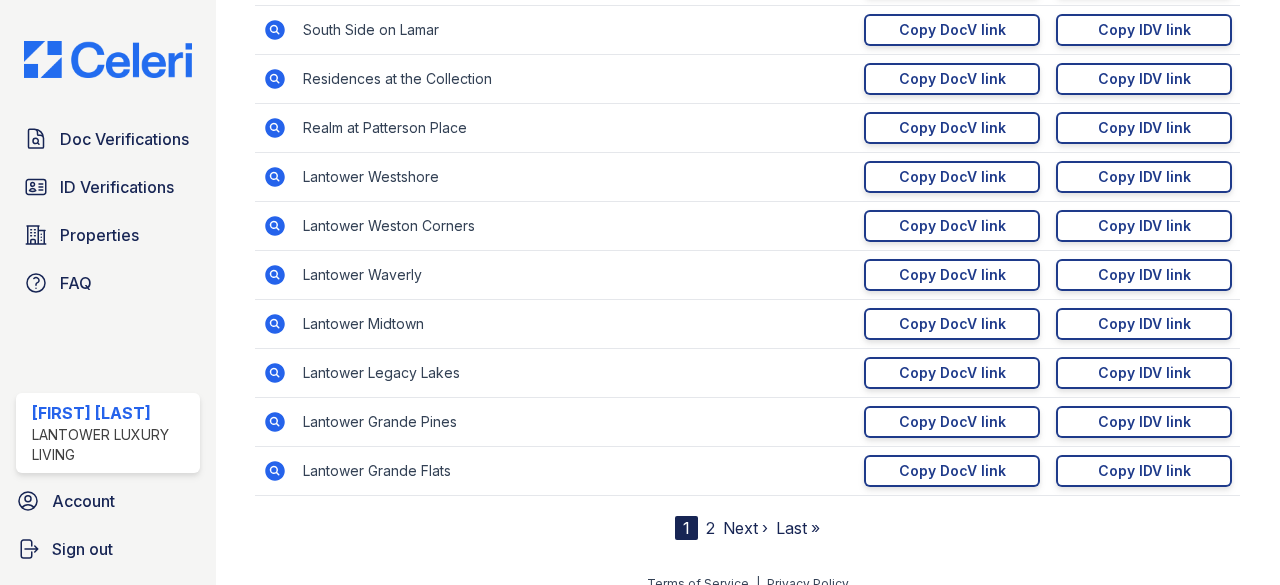 click on "2" at bounding box center [710, 528] 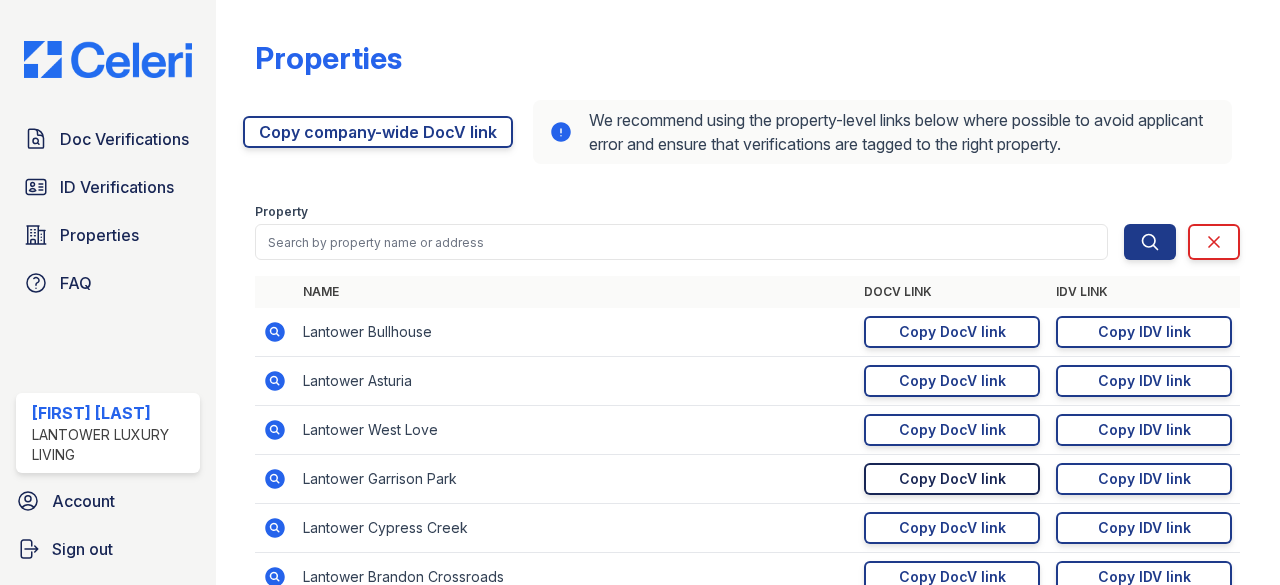 click on "Copy DocV link" at bounding box center (952, 479) 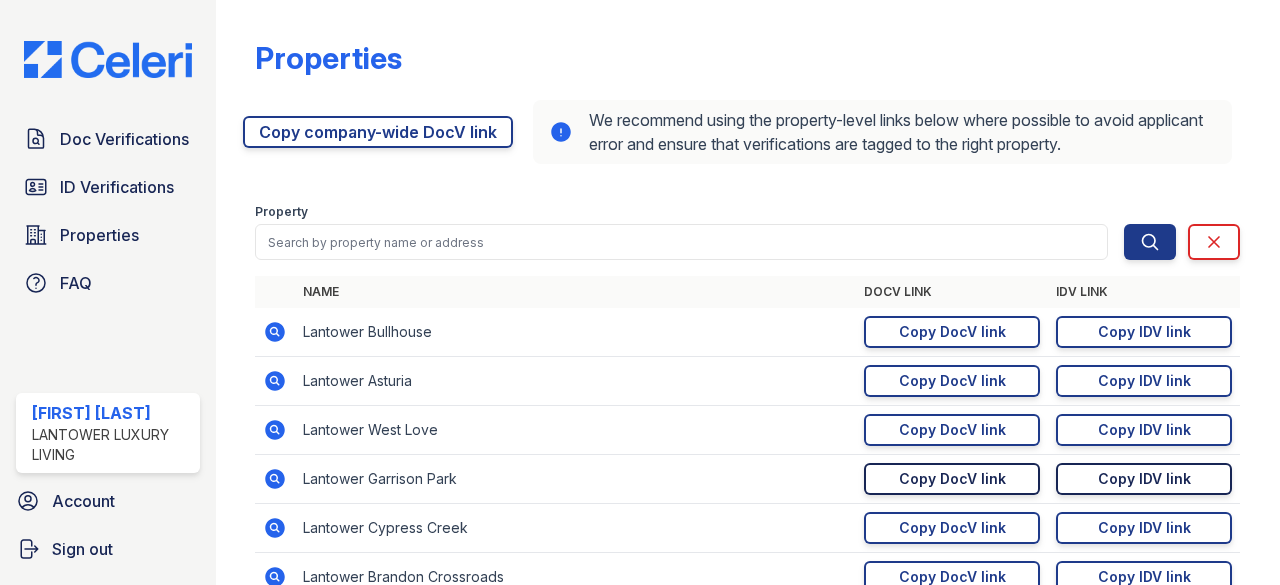 click on "Copy IDV link" at bounding box center (1144, 479) 